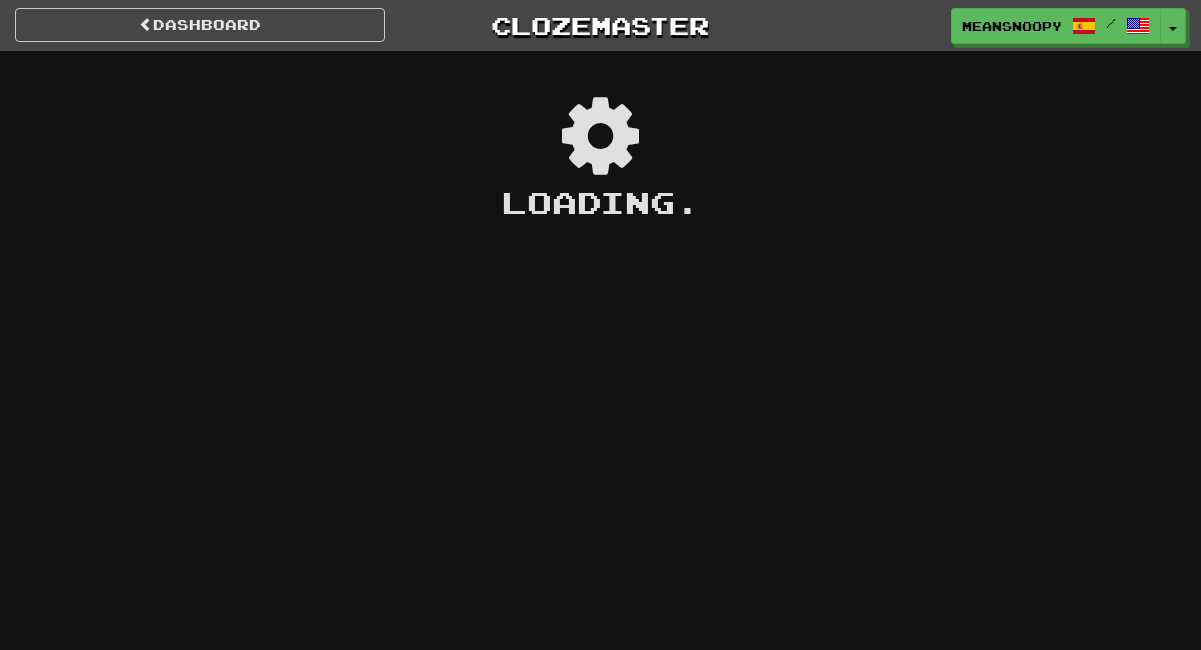scroll, scrollTop: 0, scrollLeft: 0, axis: both 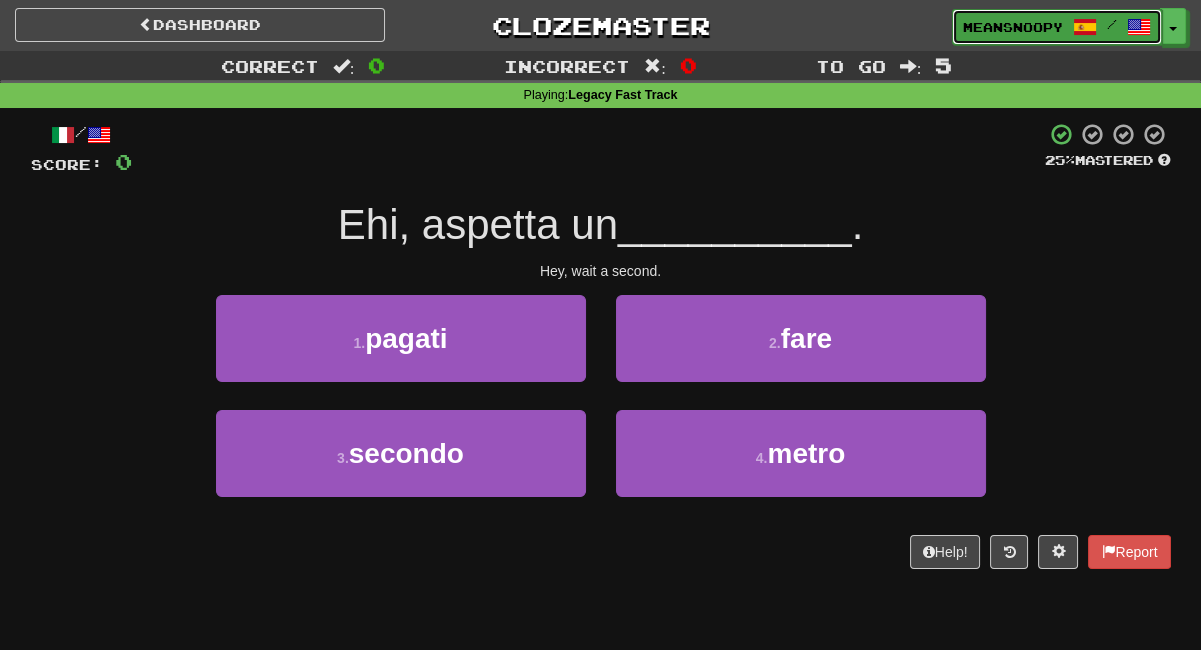 click on "meansnoopy" at bounding box center [1013, 27] 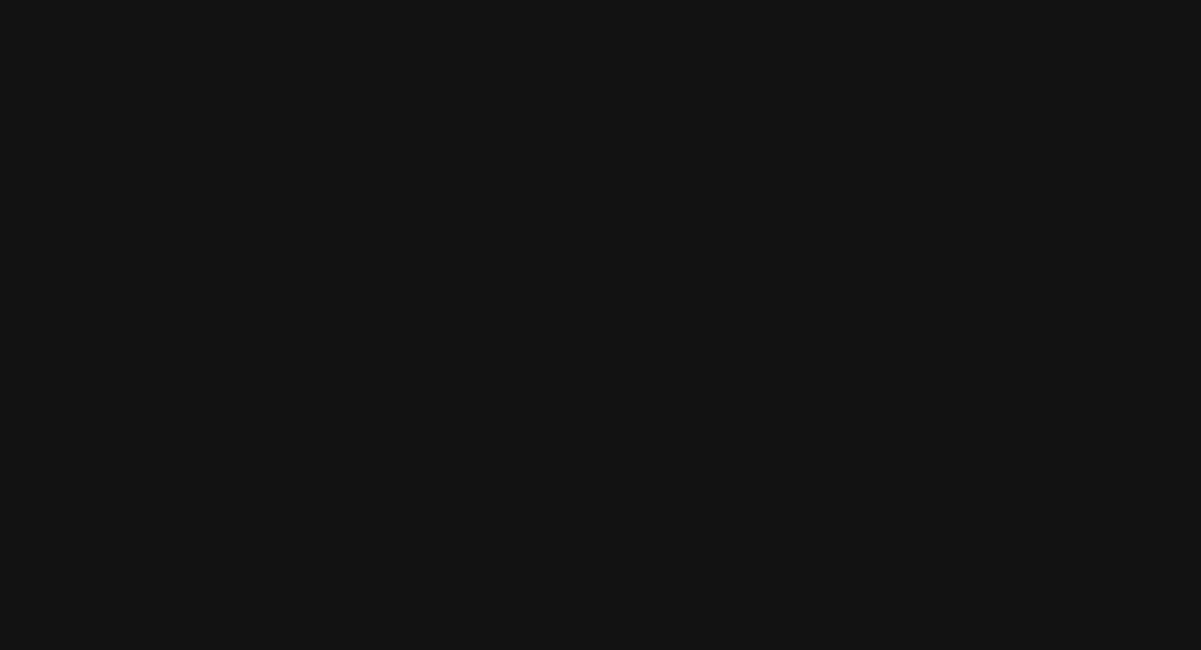 scroll, scrollTop: 0, scrollLeft: 0, axis: both 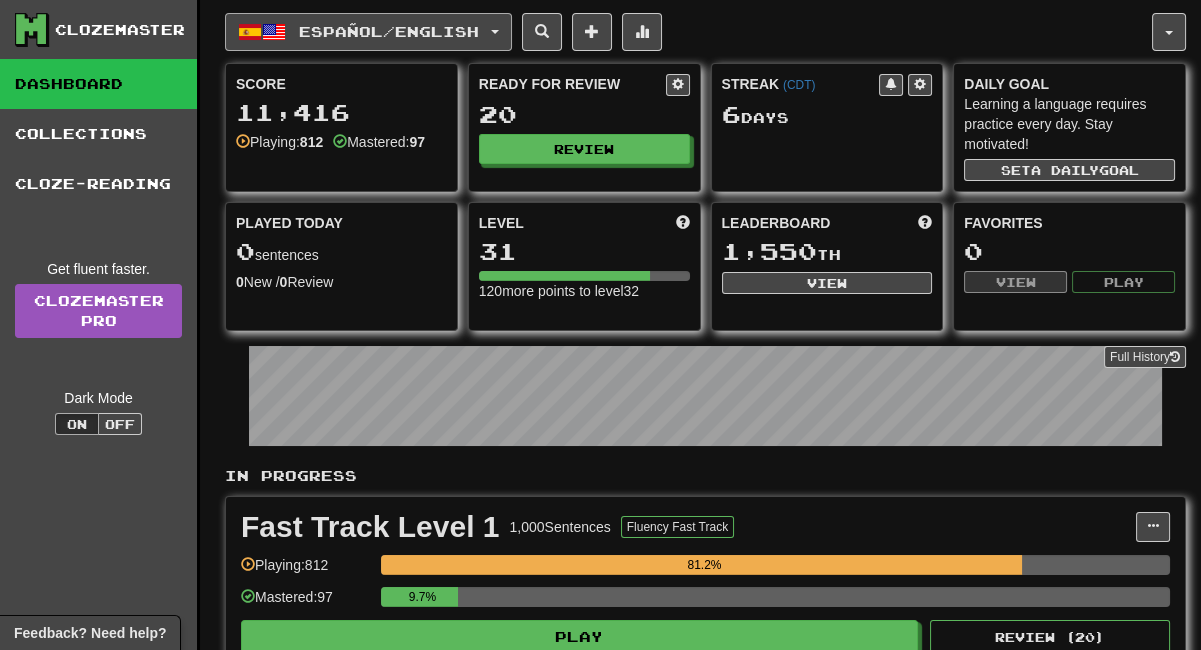 click on "Español  /  English" at bounding box center [368, 32] 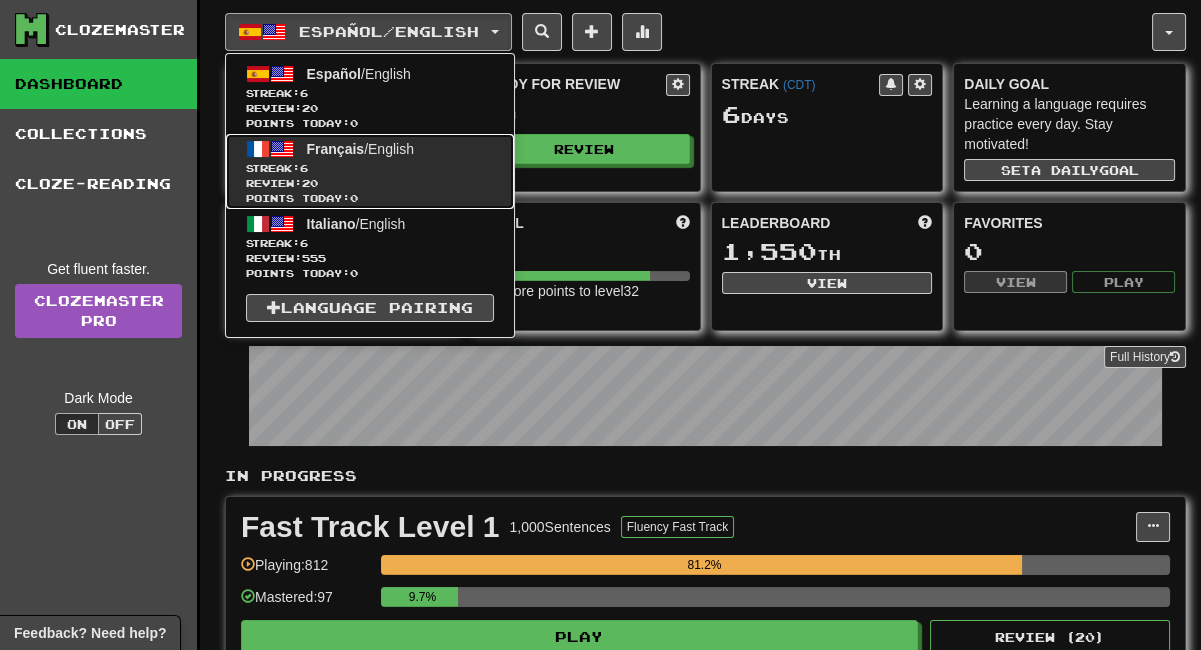 click on "Français  /  English" at bounding box center (360, 149) 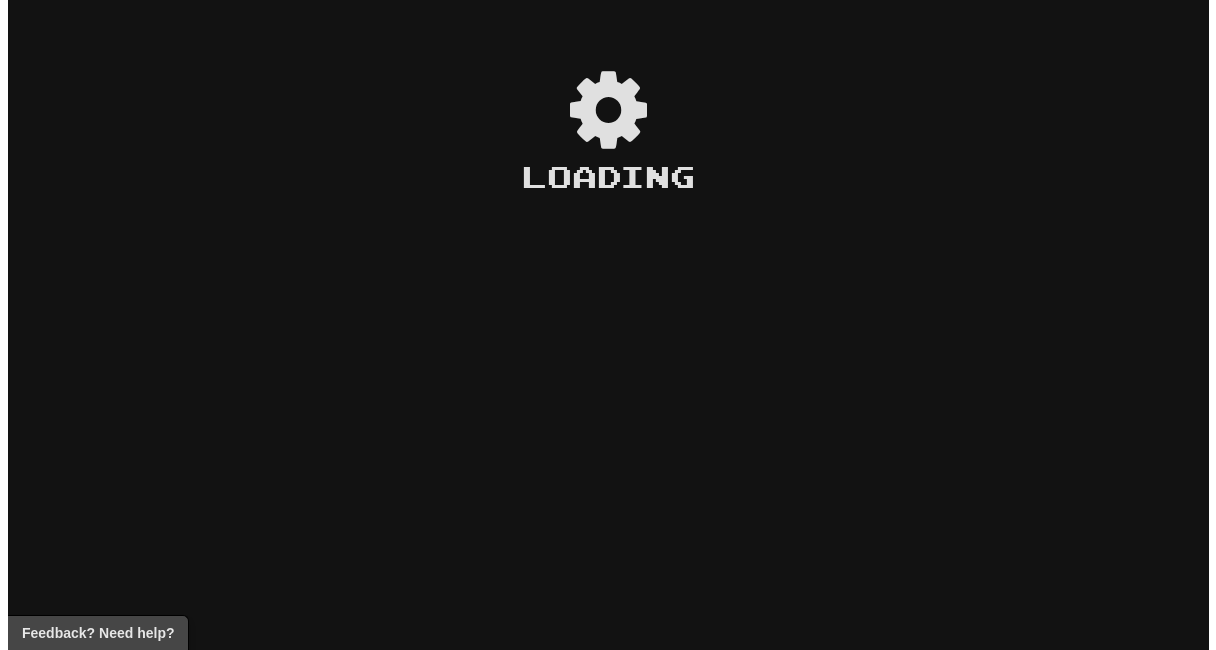 scroll, scrollTop: 0, scrollLeft: 0, axis: both 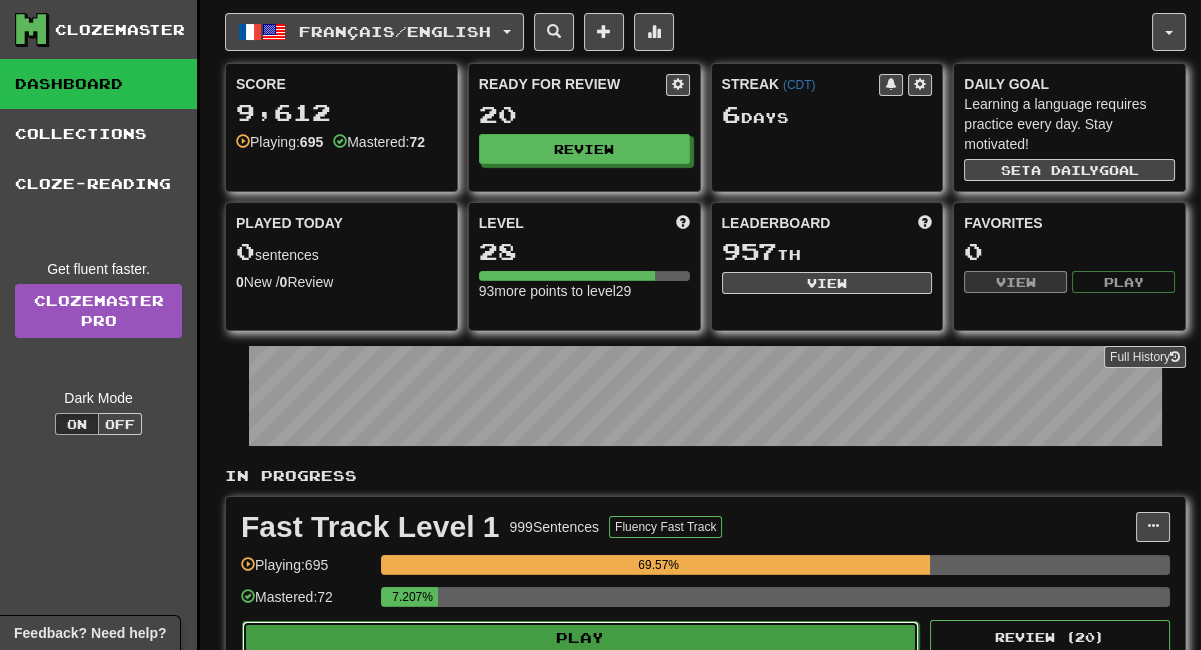 click on "Play" at bounding box center (580, 638) 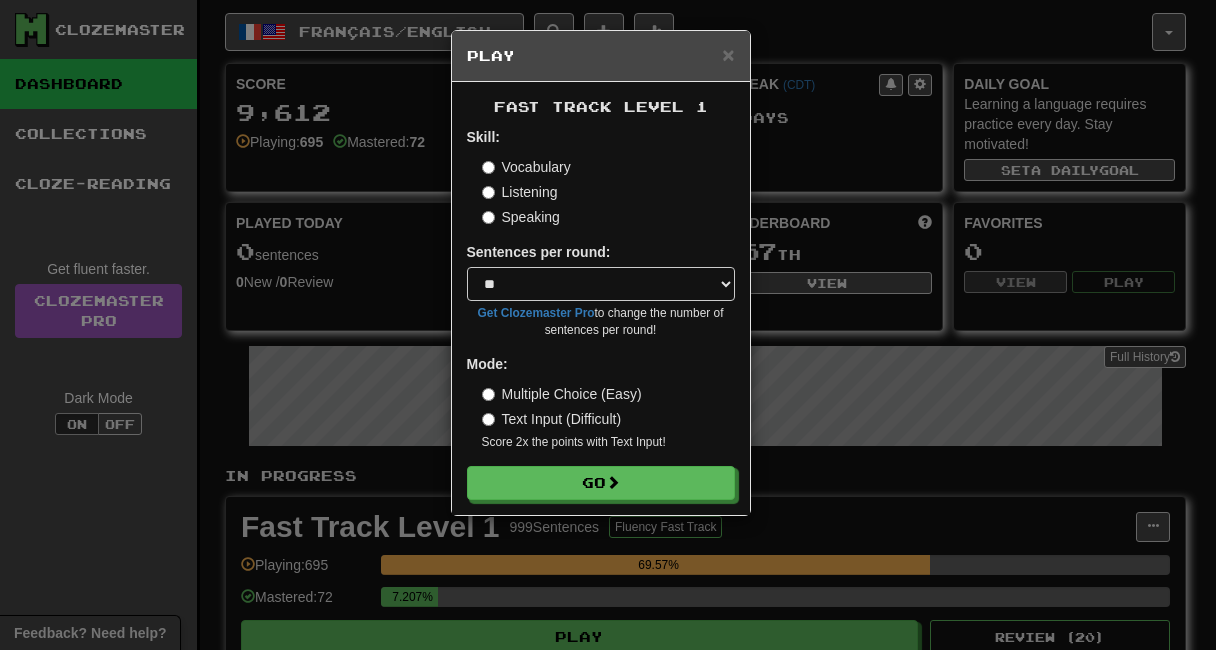 click on "Listening" at bounding box center [520, 192] 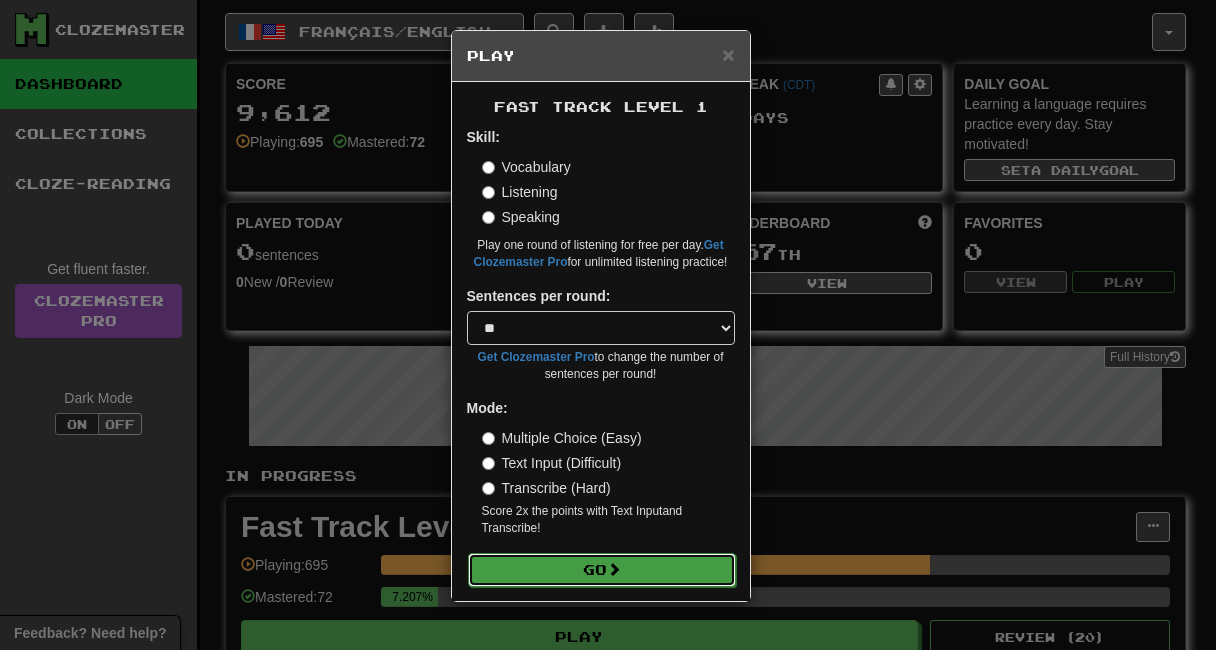 click on "Go" at bounding box center (602, 570) 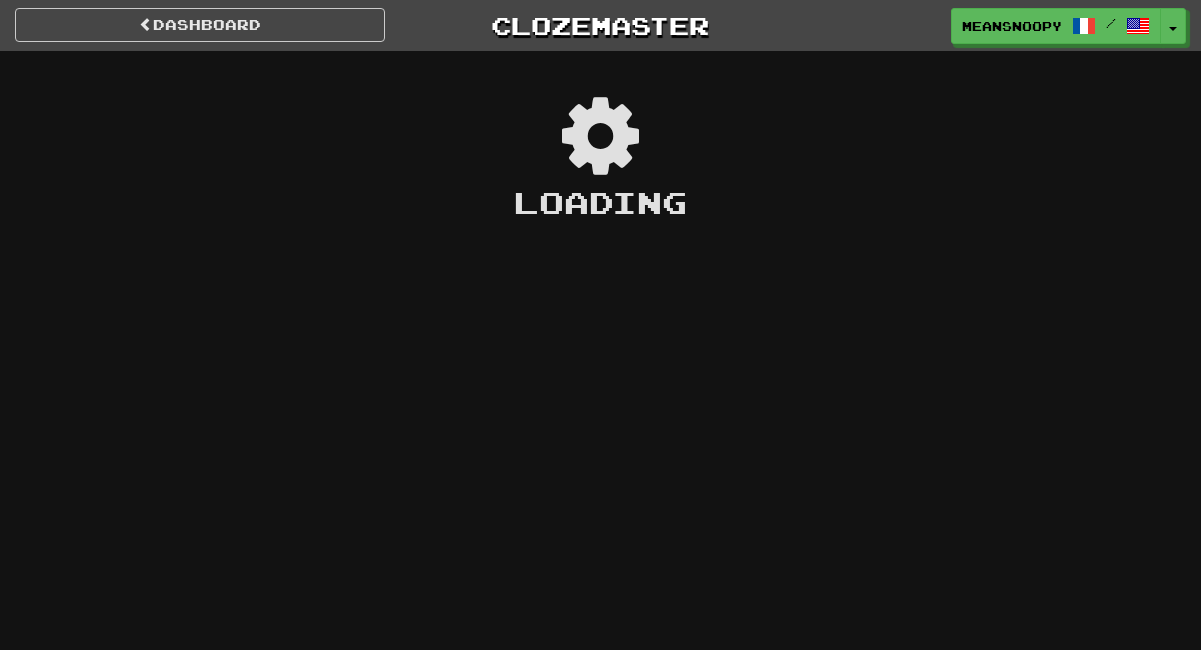 scroll, scrollTop: 0, scrollLeft: 0, axis: both 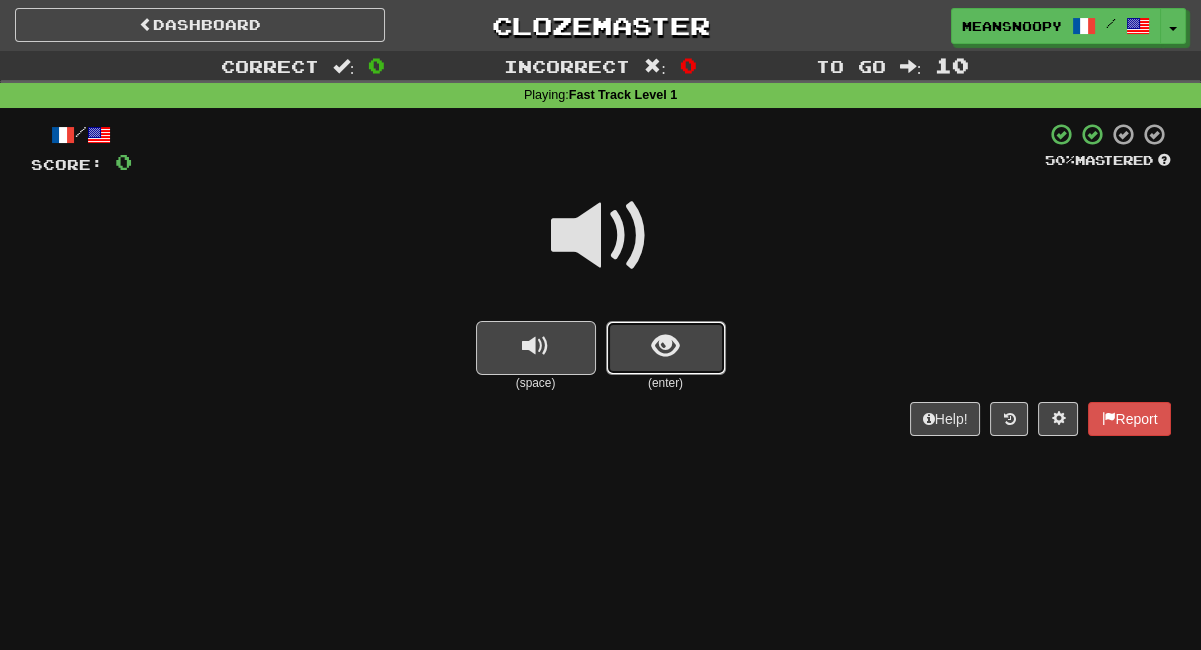 click at bounding box center [666, 348] 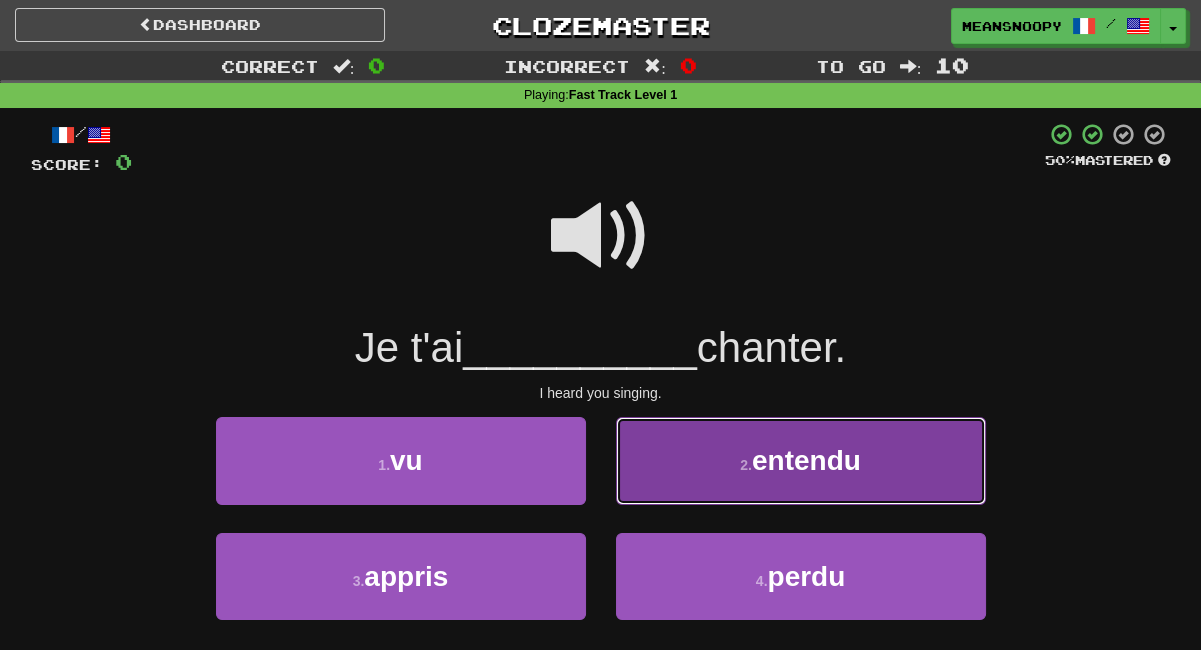 click on "2 .  entendu" at bounding box center [801, 460] 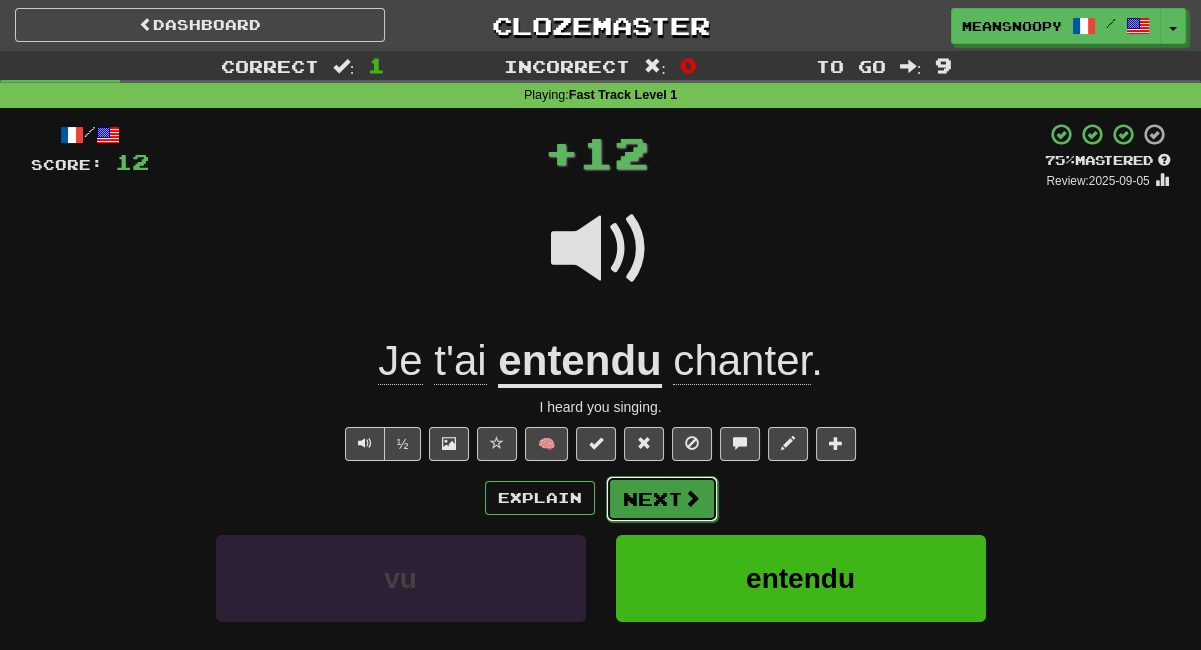 click on "Next" at bounding box center [662, 499] 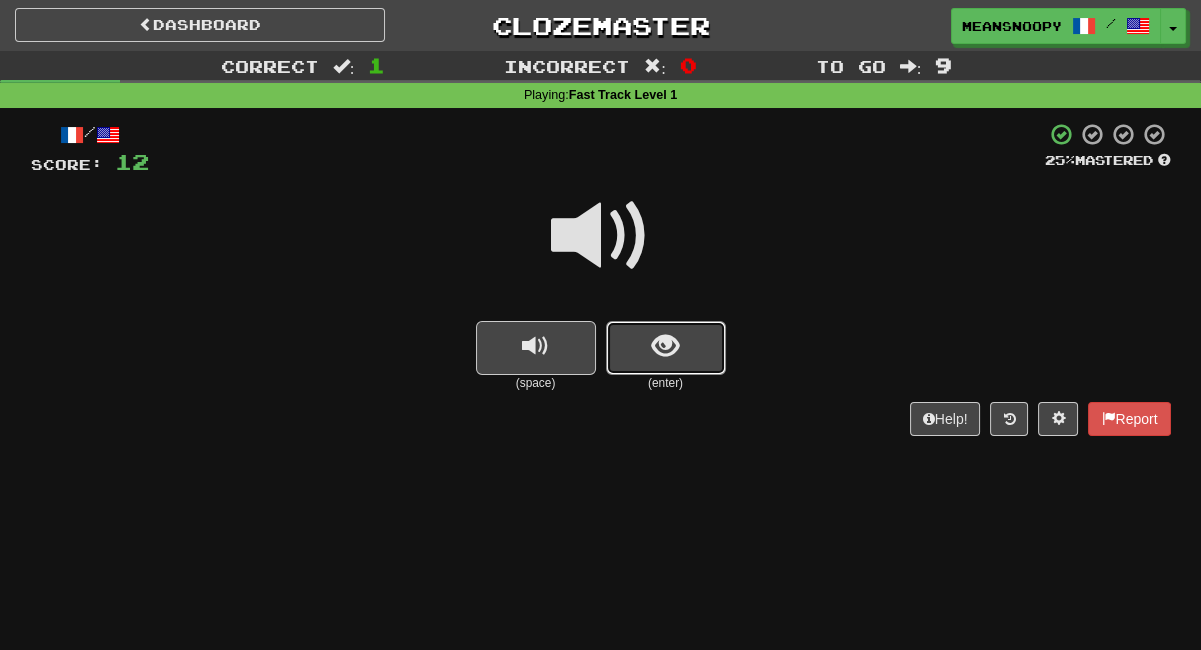click at bounding box center [666, 348] 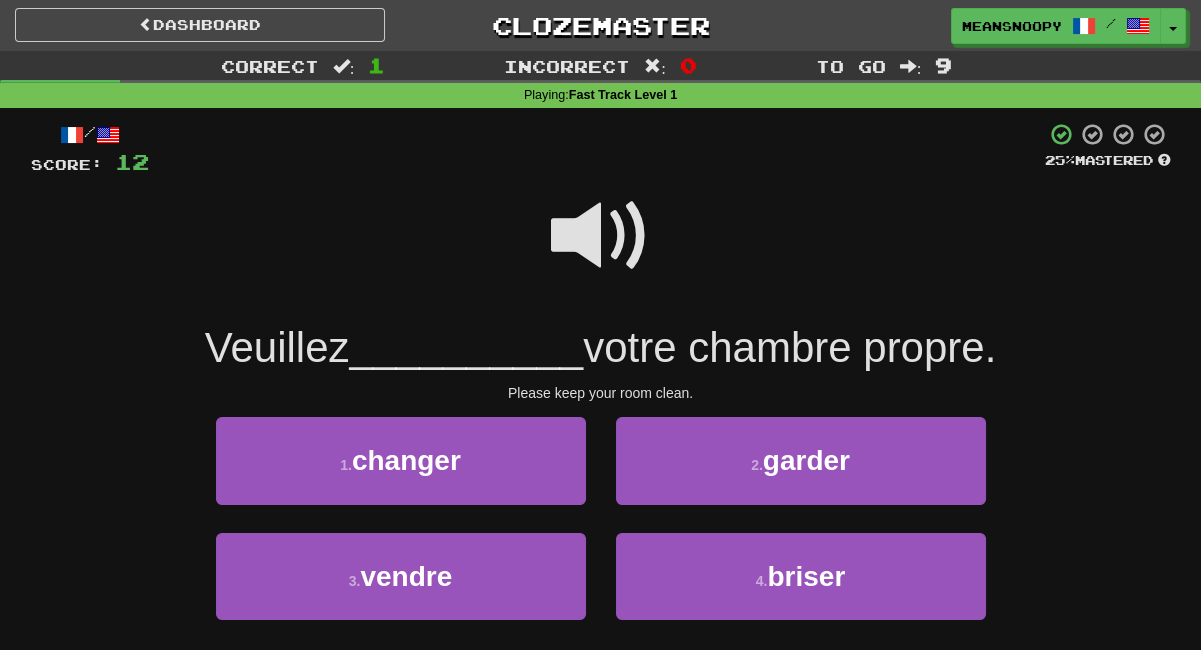 click at bounding box center (601, 236) 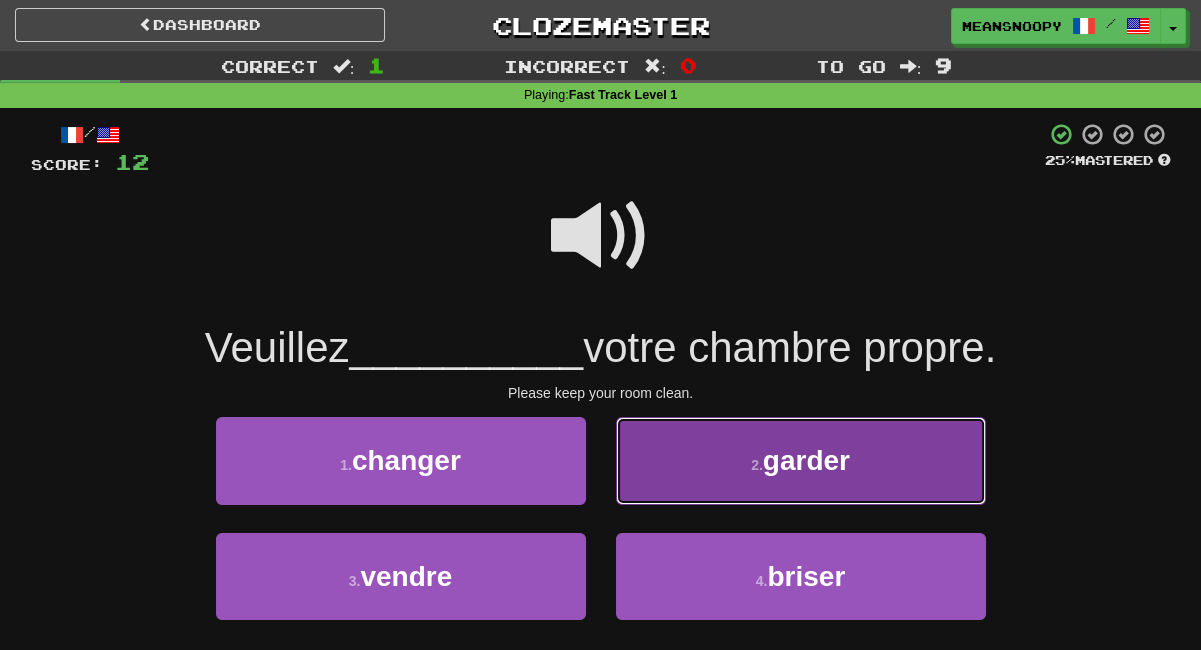 click on "2 .  garder" at bounding box center (801, 460) 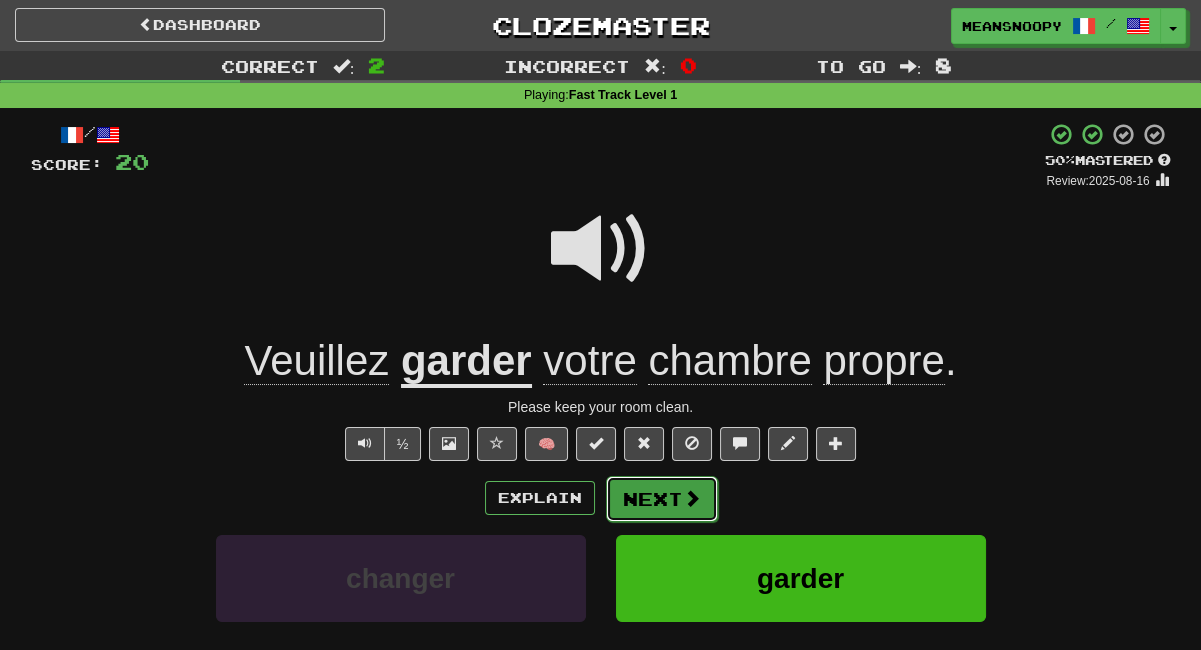 click on "Next" at bounding box center [662, 499] 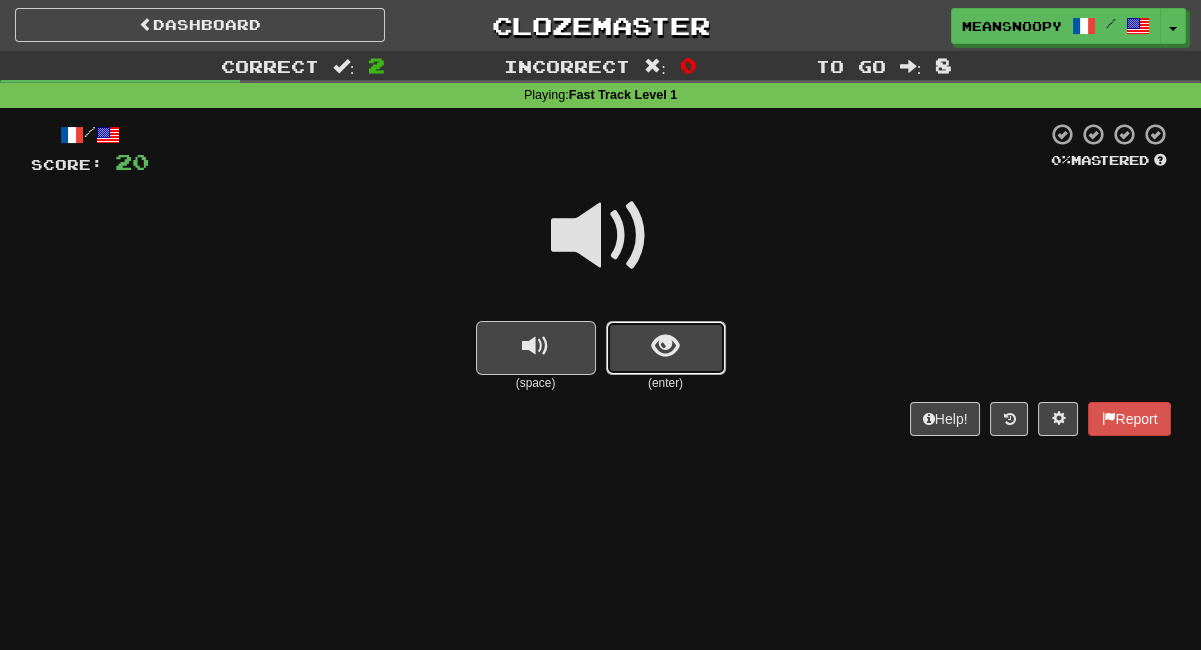 click at bounding box center [665, 346] 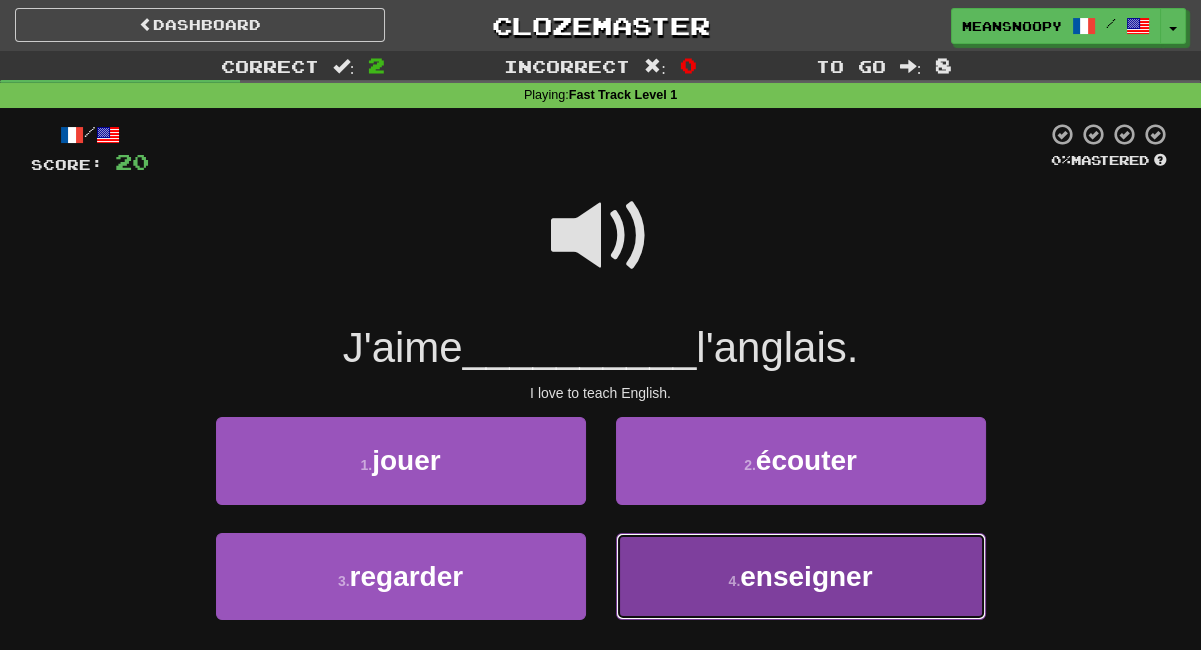 click on "4 .  enseigner" at bounding box center [801, 576] 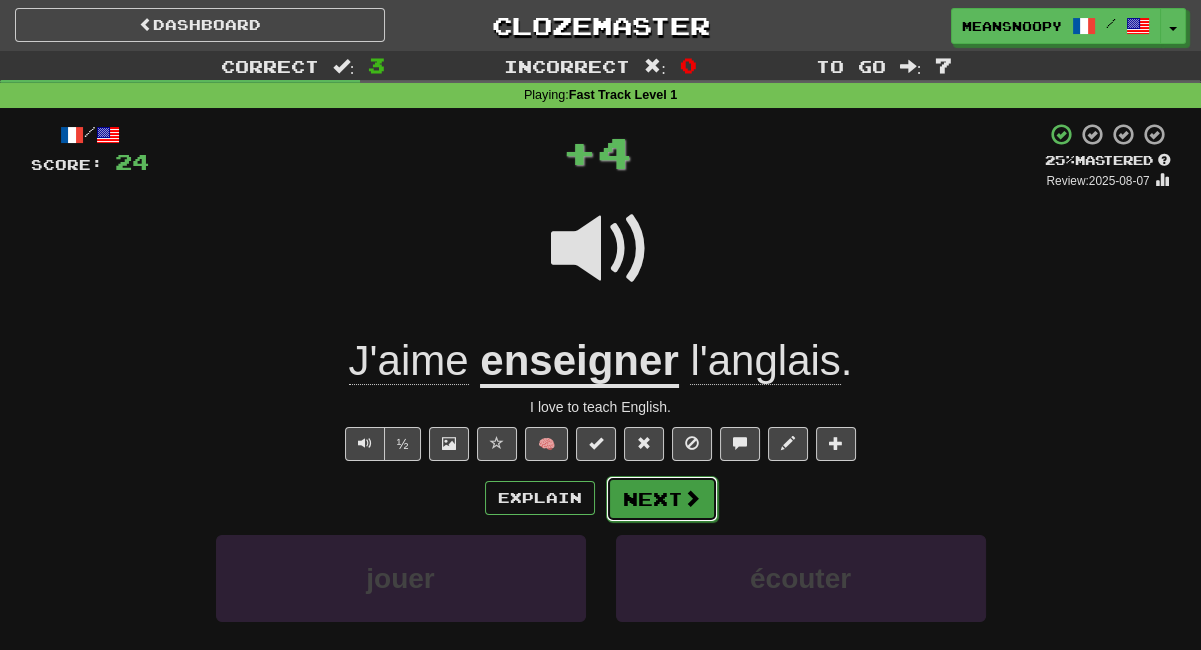 click on "Next" at bounding box center (662, 499) 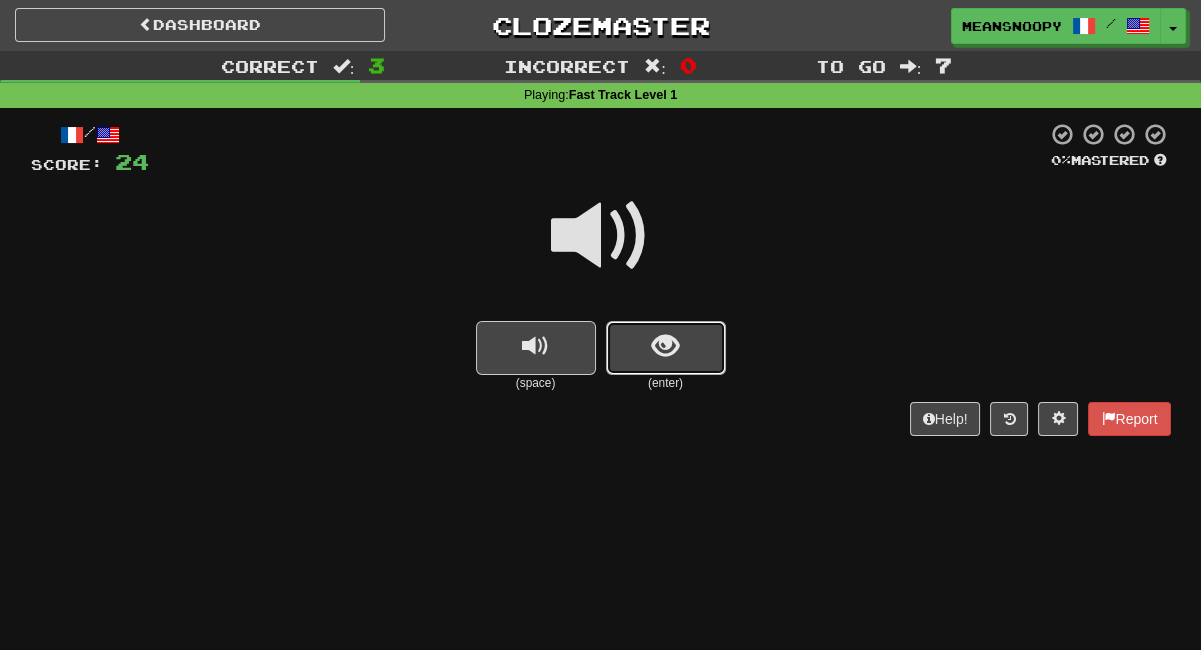 click at bounding box center (665, 346) 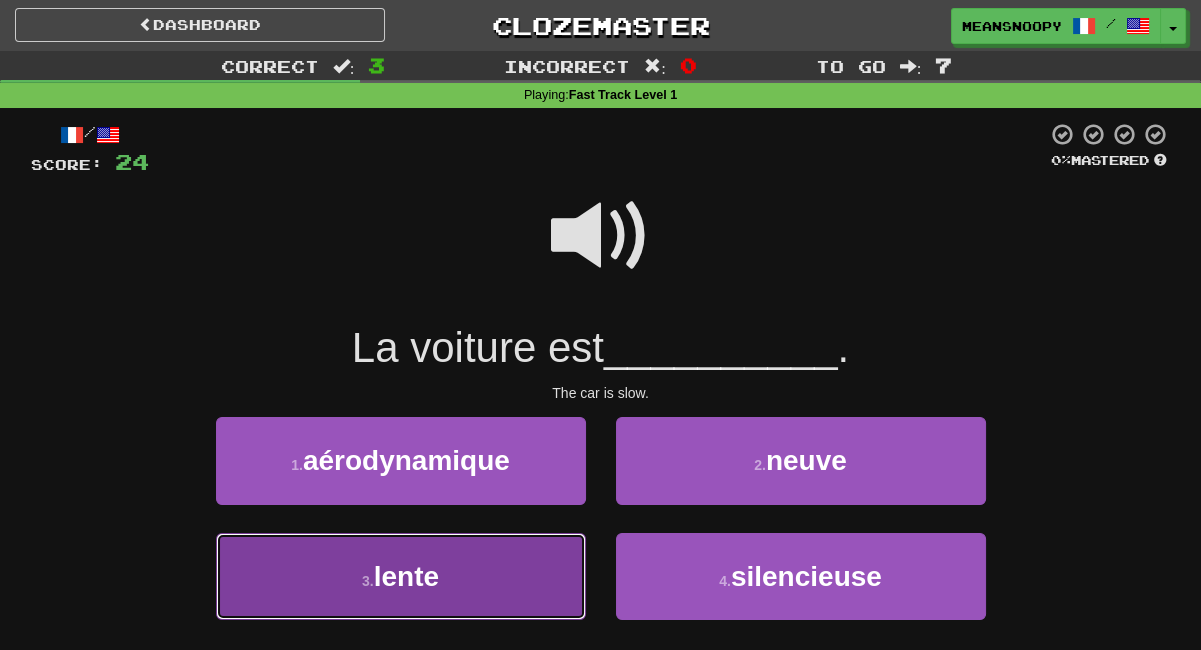 click on "3 .  lente" at bounding box center [401, 576] 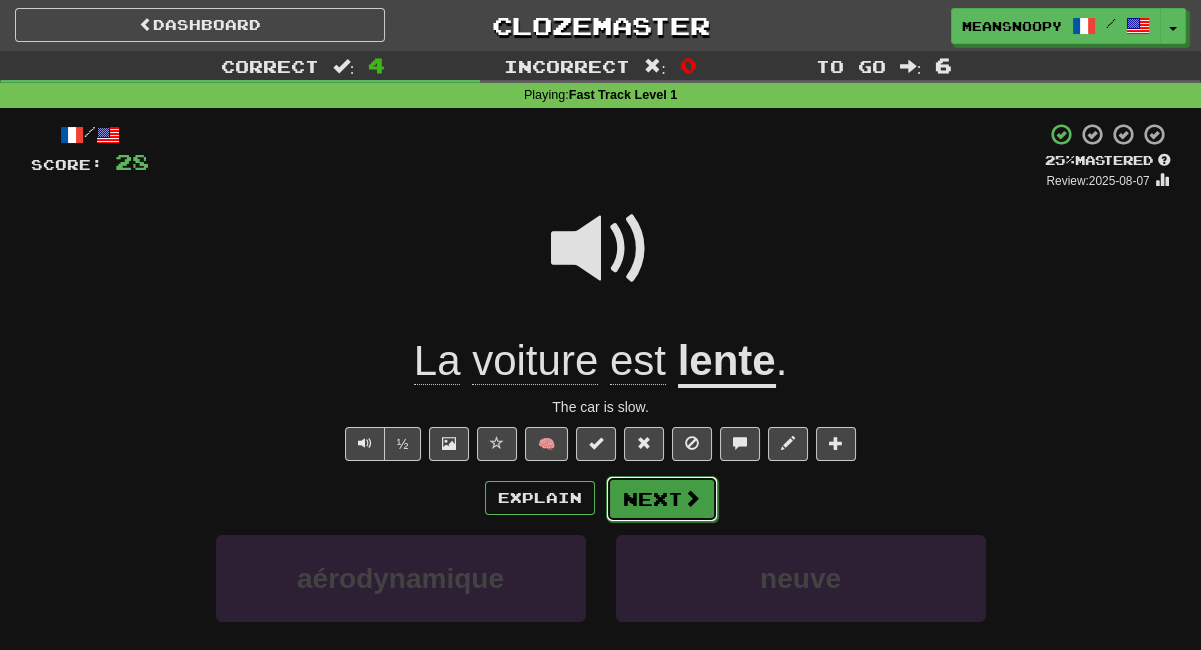 click on "Next" at bounding box center [662, 499] 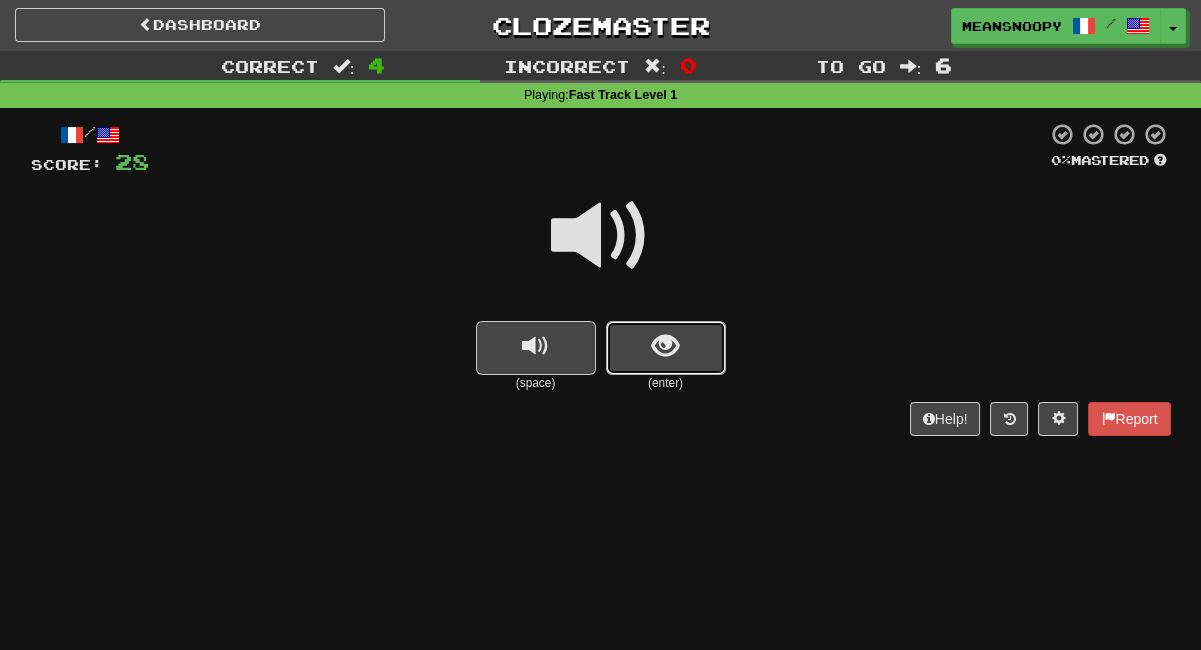 click at bounding box center (665, 346) 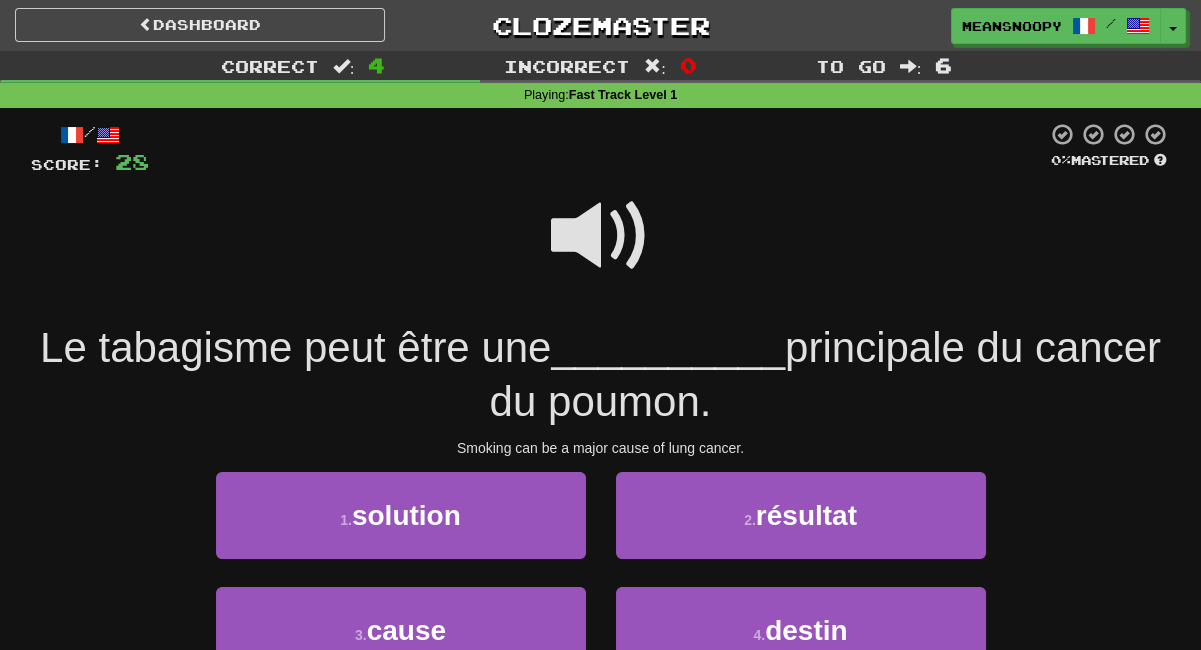 click at bounding box center [601, 236] 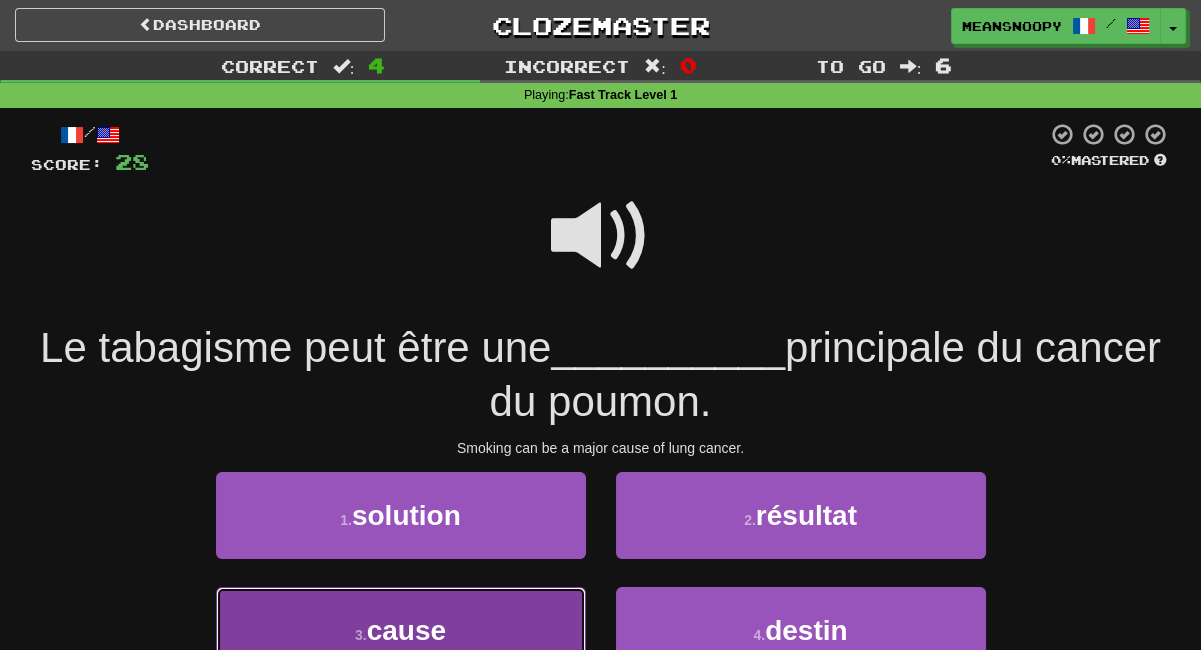click on "3 .  cause" at bounding box center (401, 630) 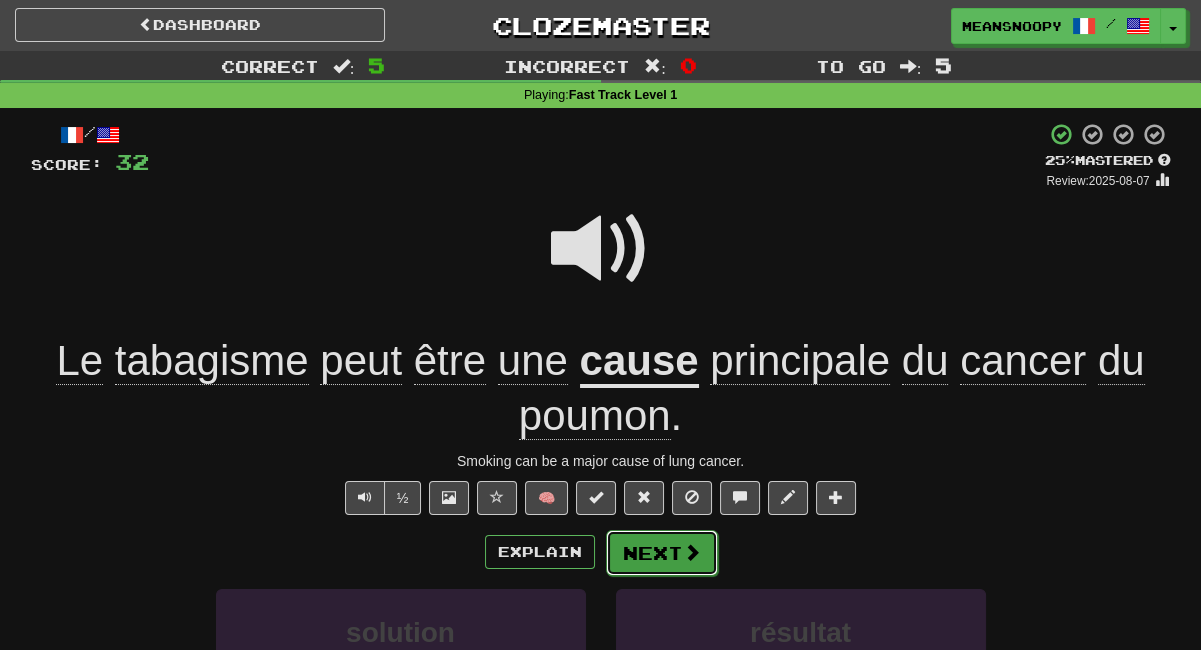 click on "Next" at bounding box center (662, 553) 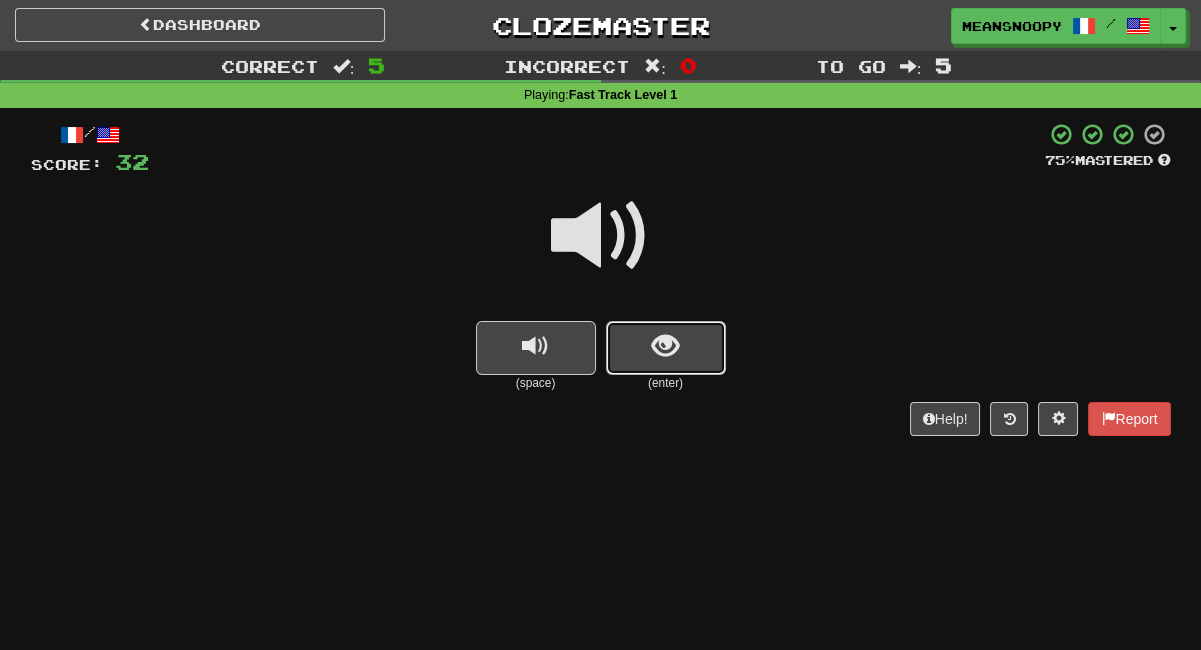 click at bounding box center (666, 348) 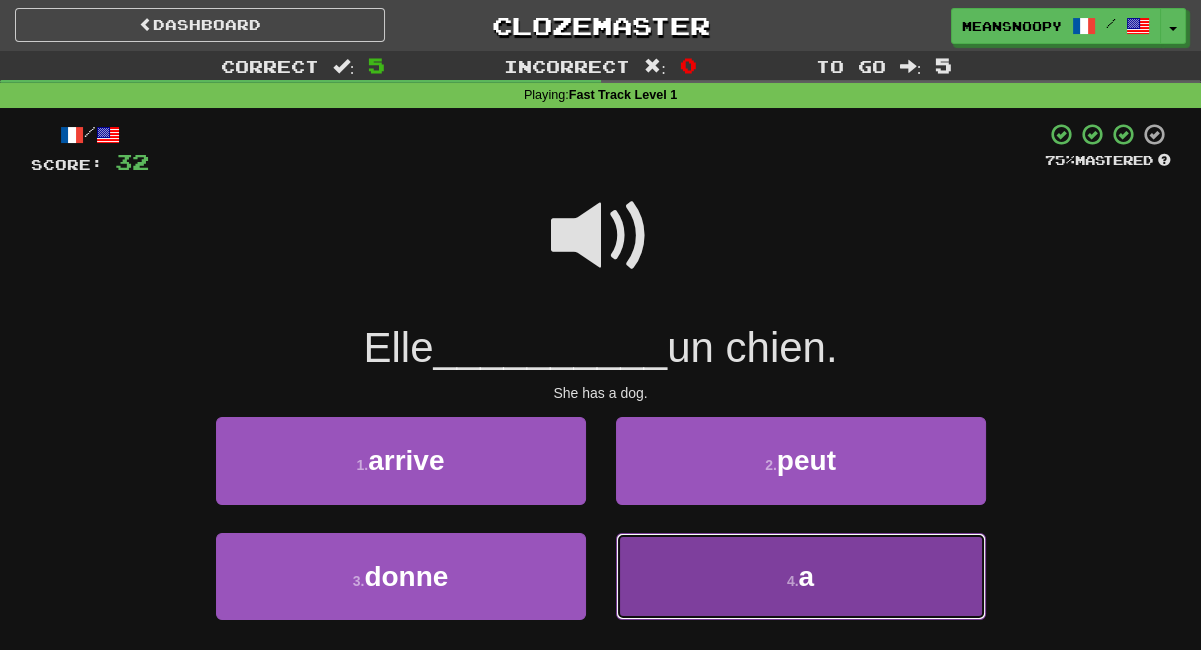 click on "4 .  a" at bounding box center [801, 576] 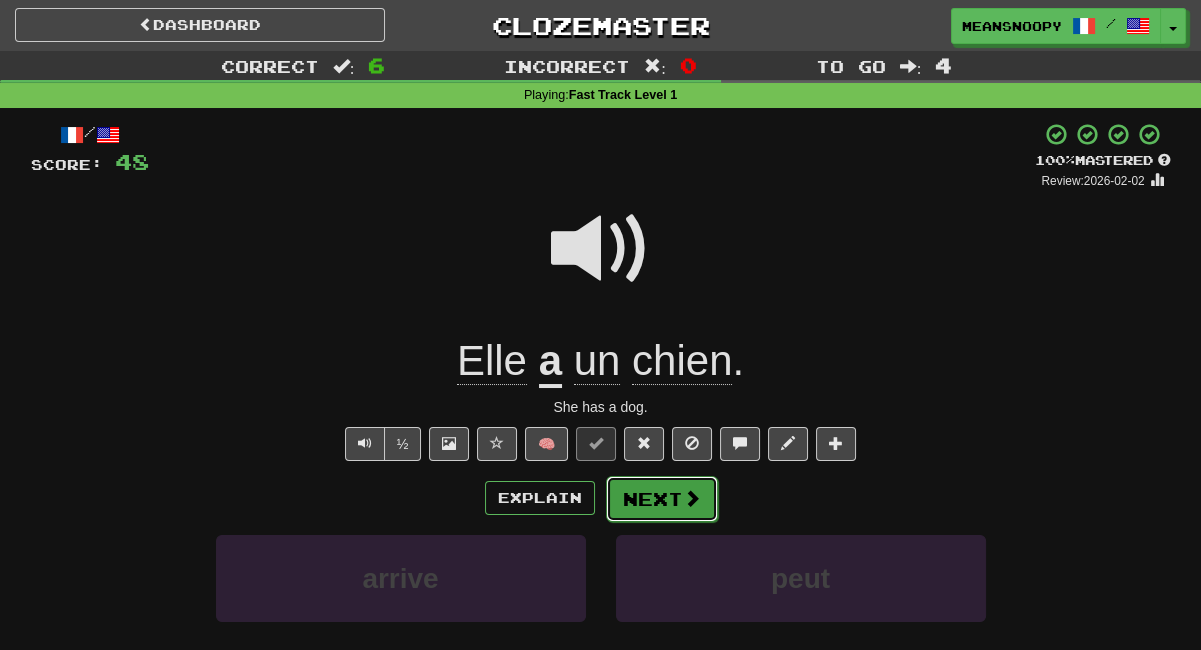 click on "Next" at bounding box center (662, 499) 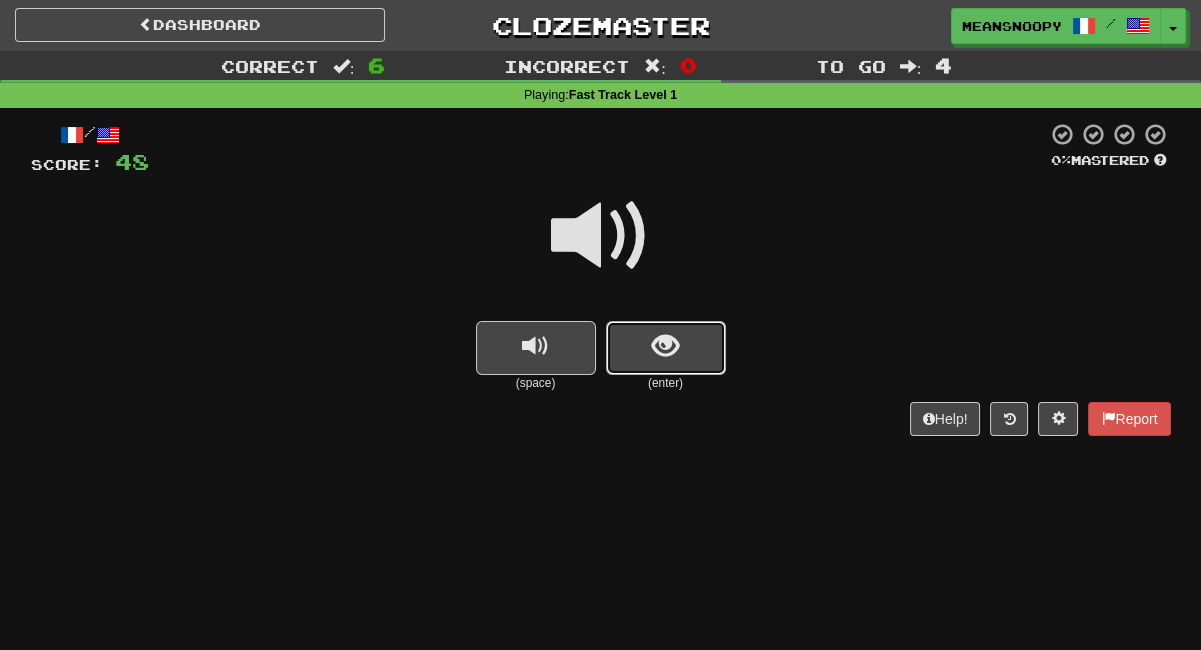 click at bounding box center [666, 348] 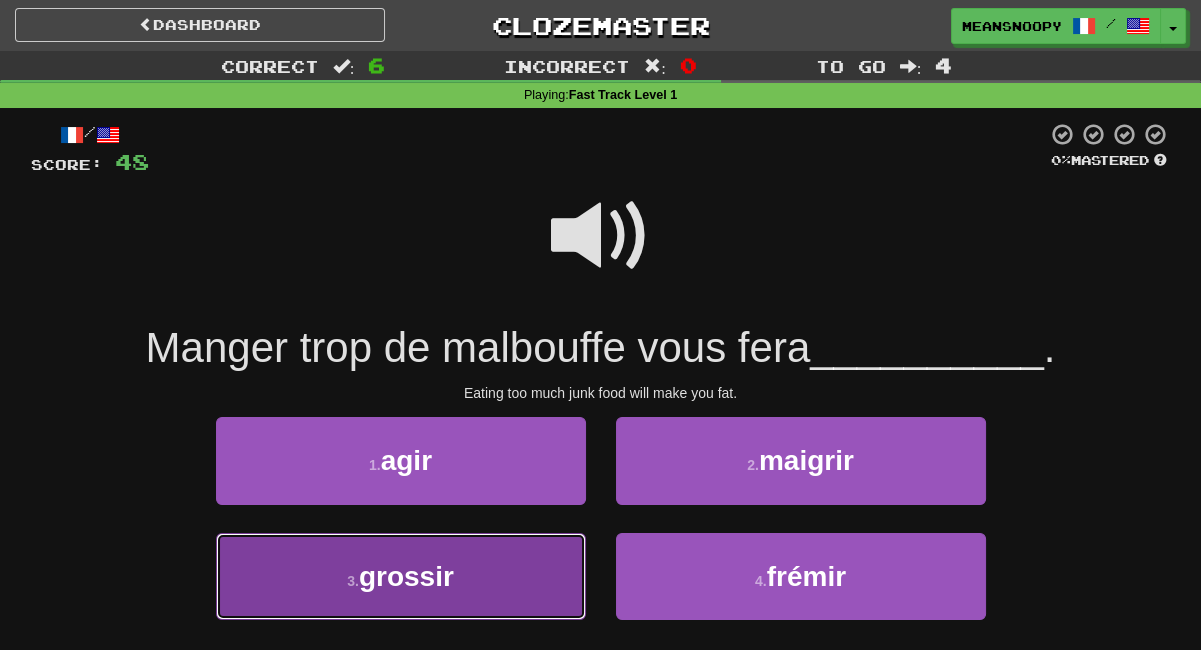 click on "3 .  grossir" at bounding box center (401, 576) 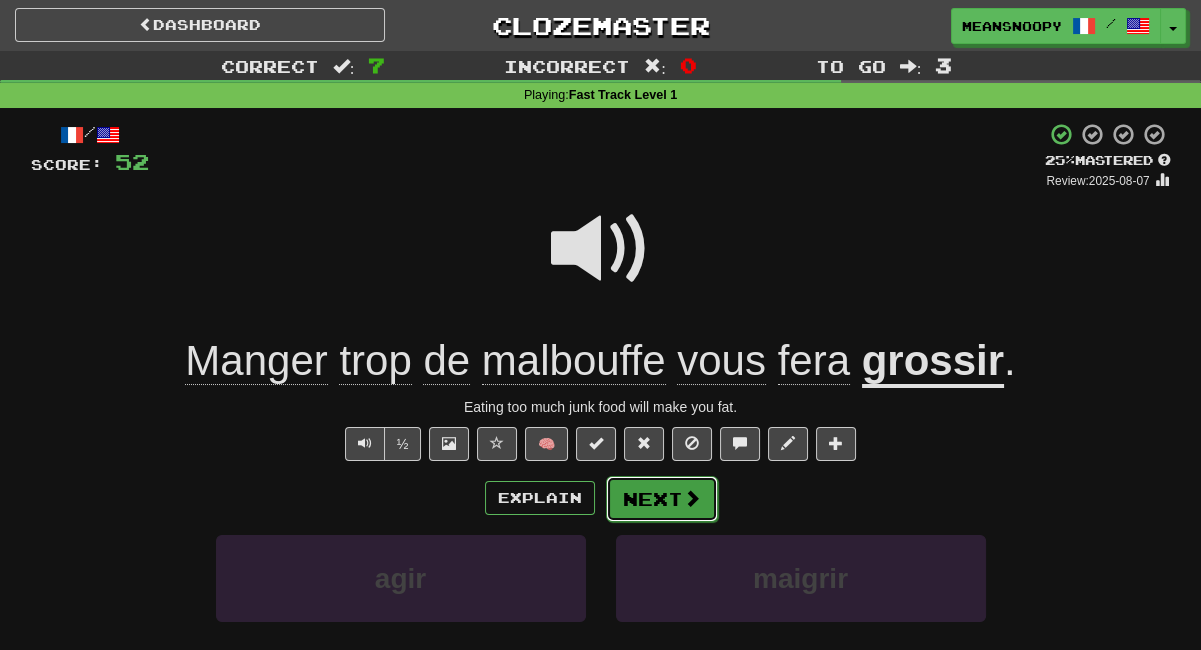 click on "Next" at bounding box center [662, 499] 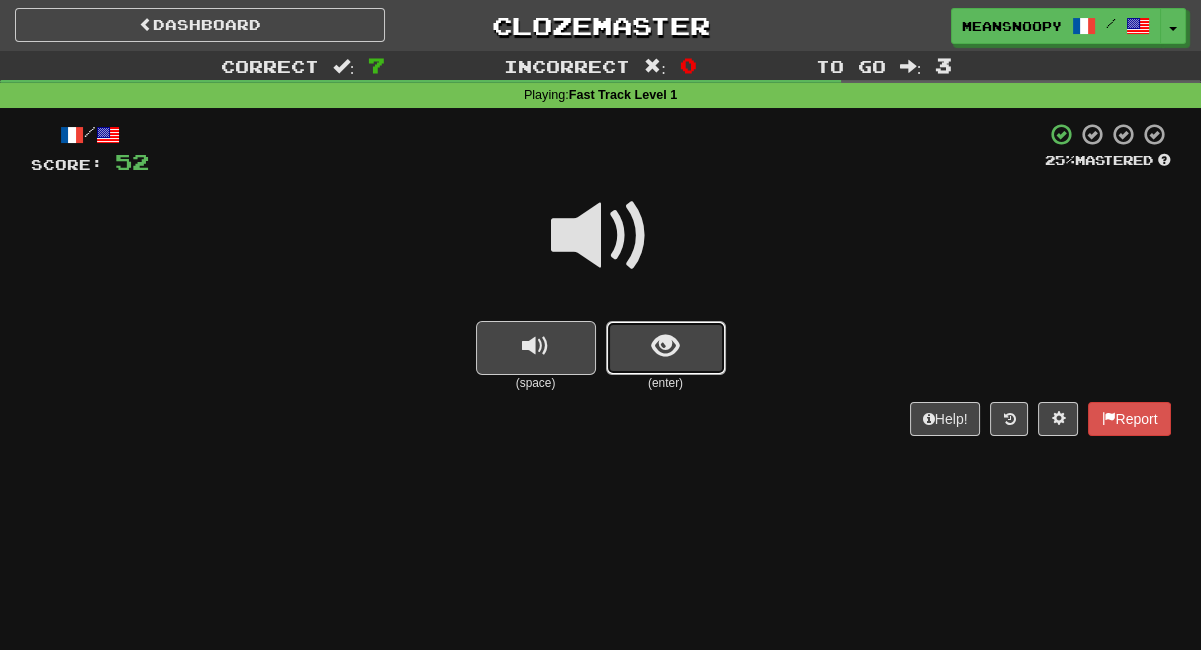 click at bounding box center [665, 346] 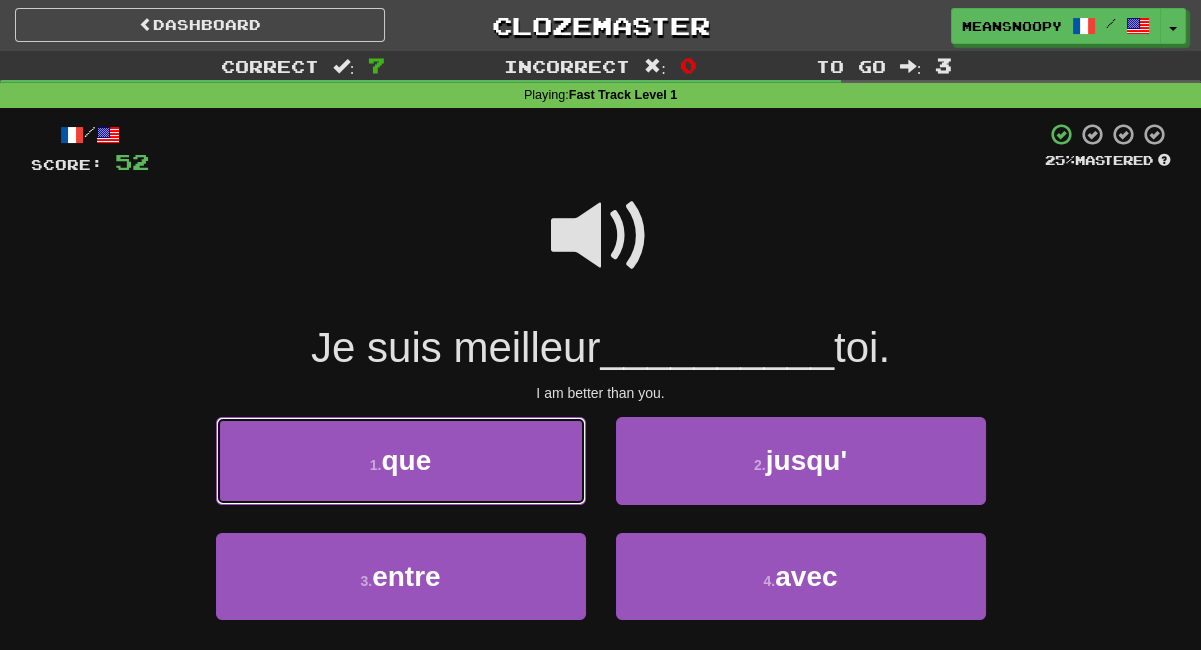click on "1 .  que" at bounding box center (401, 460) 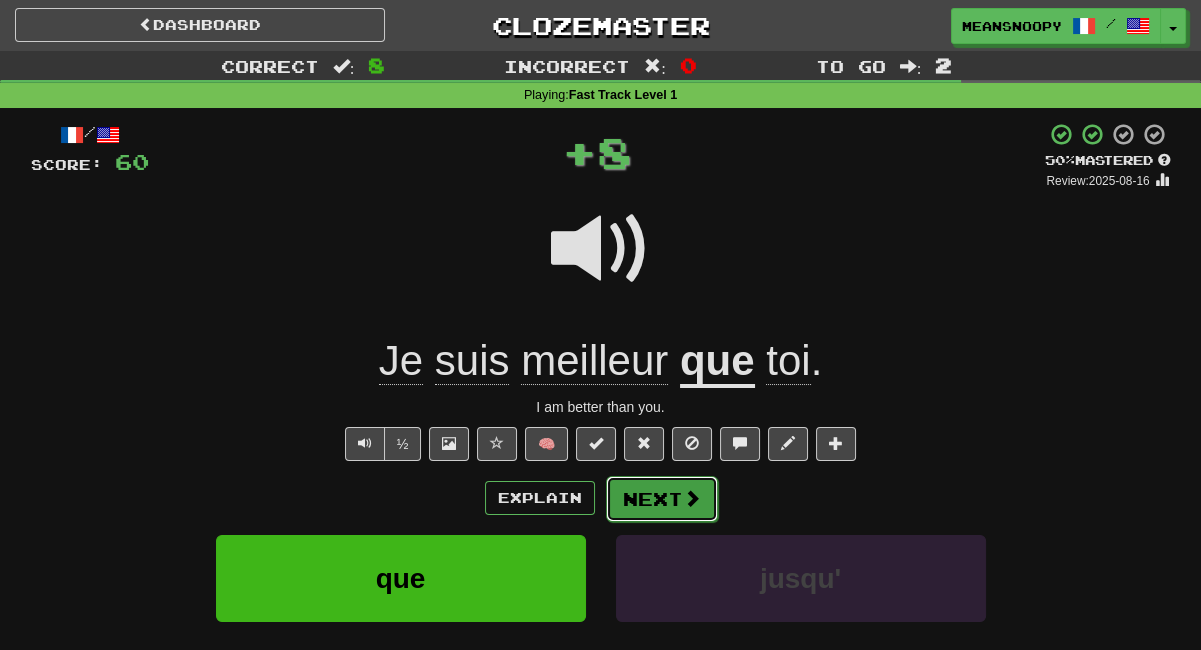 click on "Next" at bounding box center (662, 499) 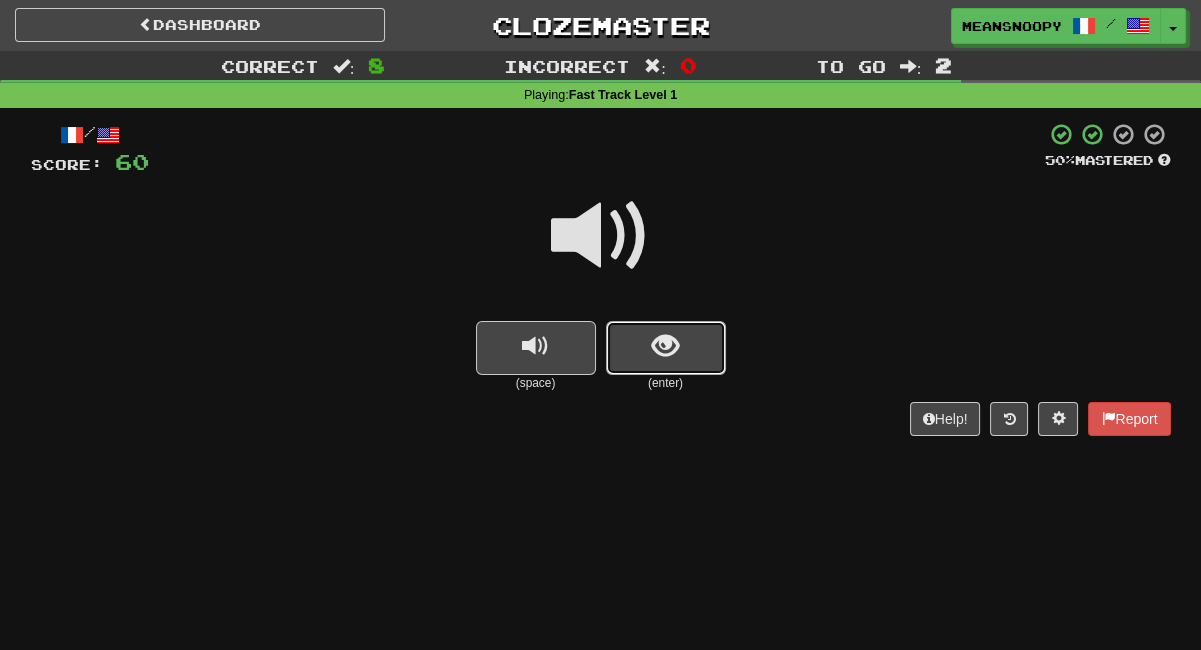 click at bounding box center (666, 348) 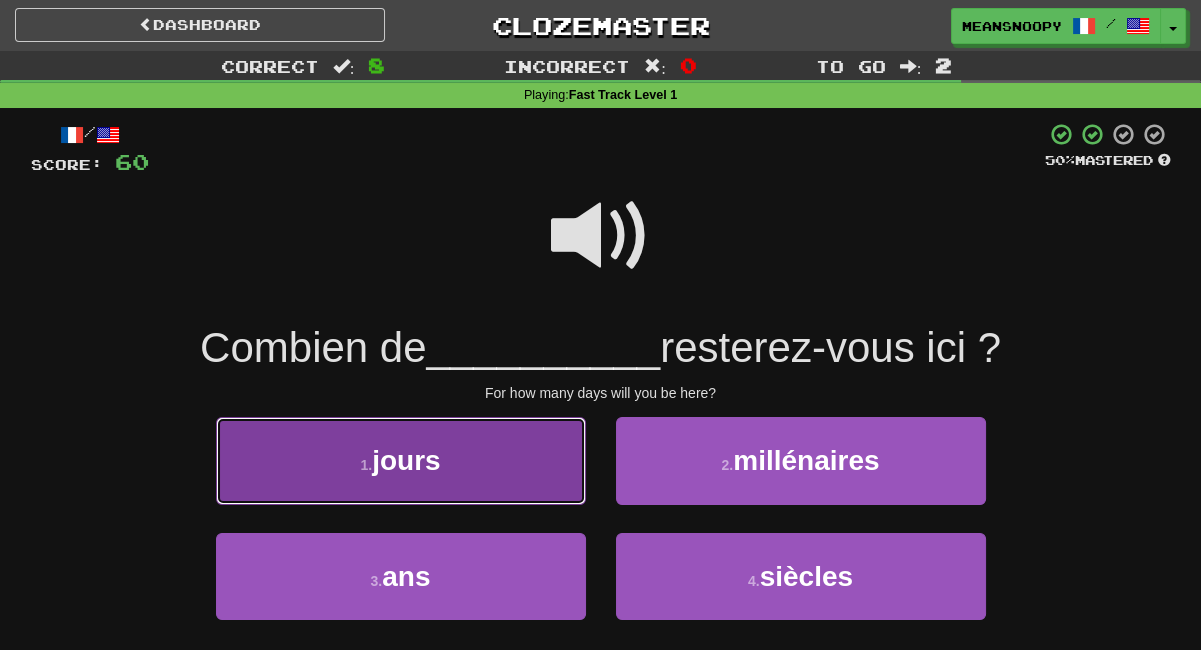 click on "1 .  jours" at bounding box center [401, 460] 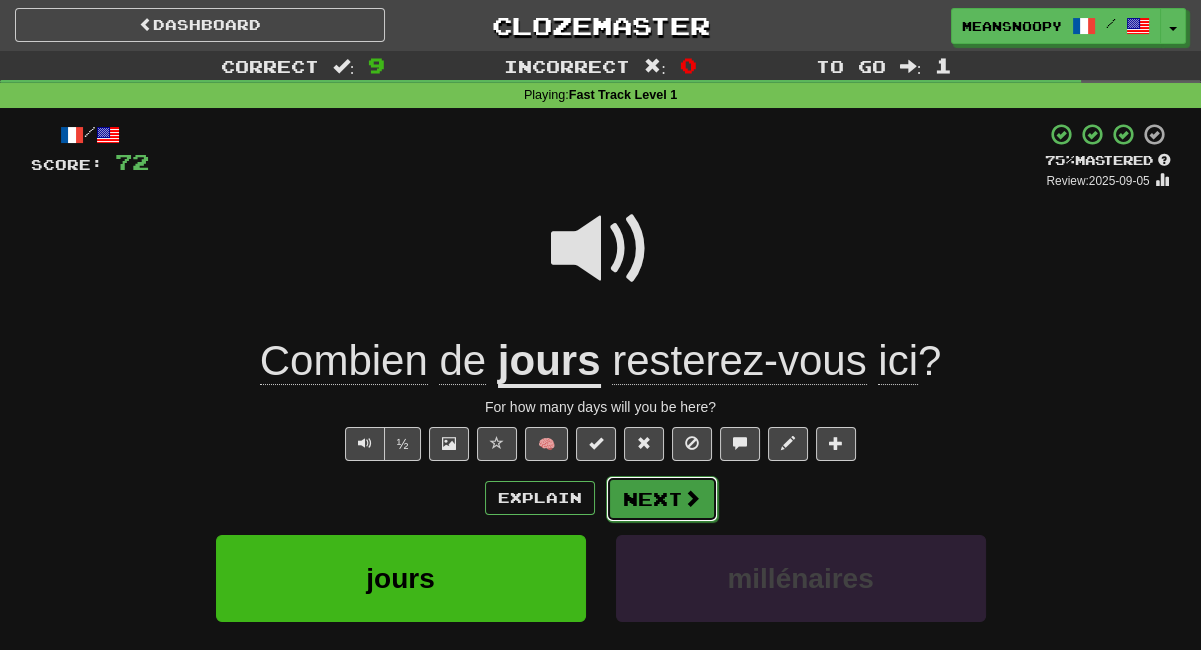 click on "Next" at bounding box center (662, 499) 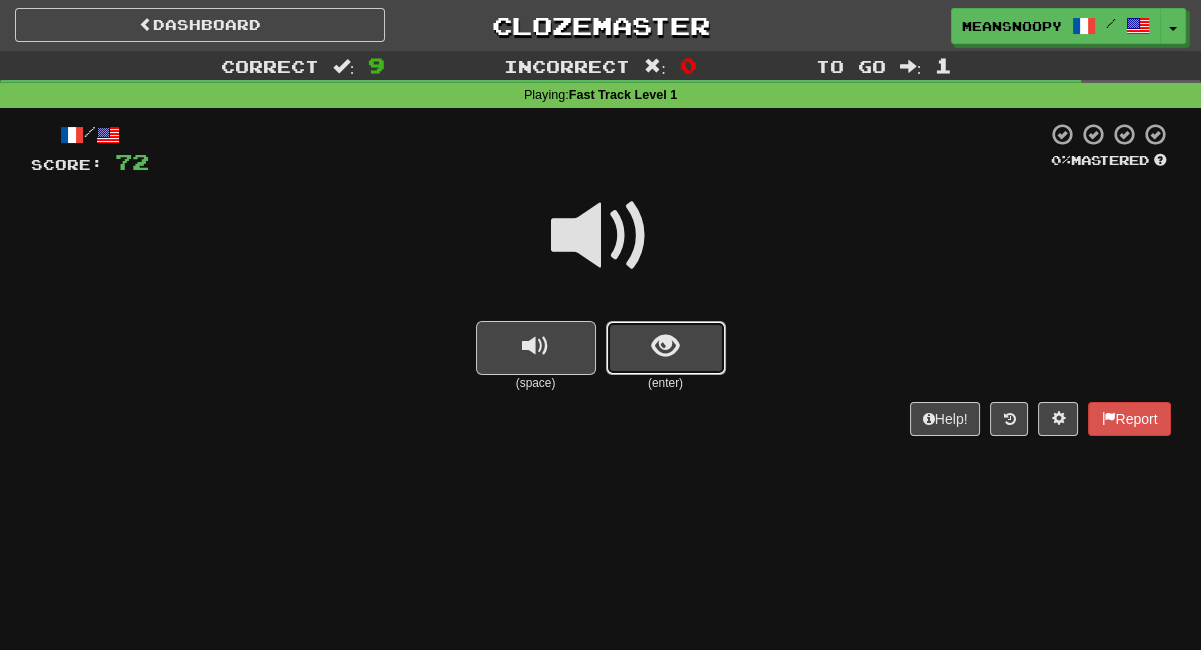 click at bounding box center (665, 346) 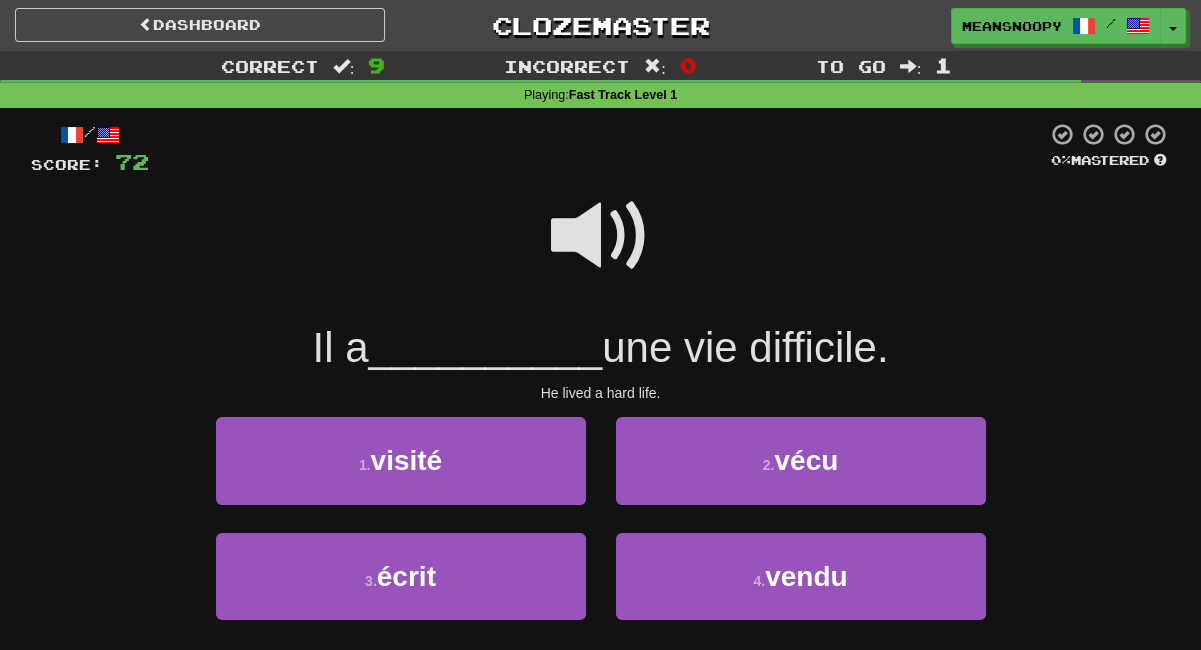 click at bounding box center [601, 236] 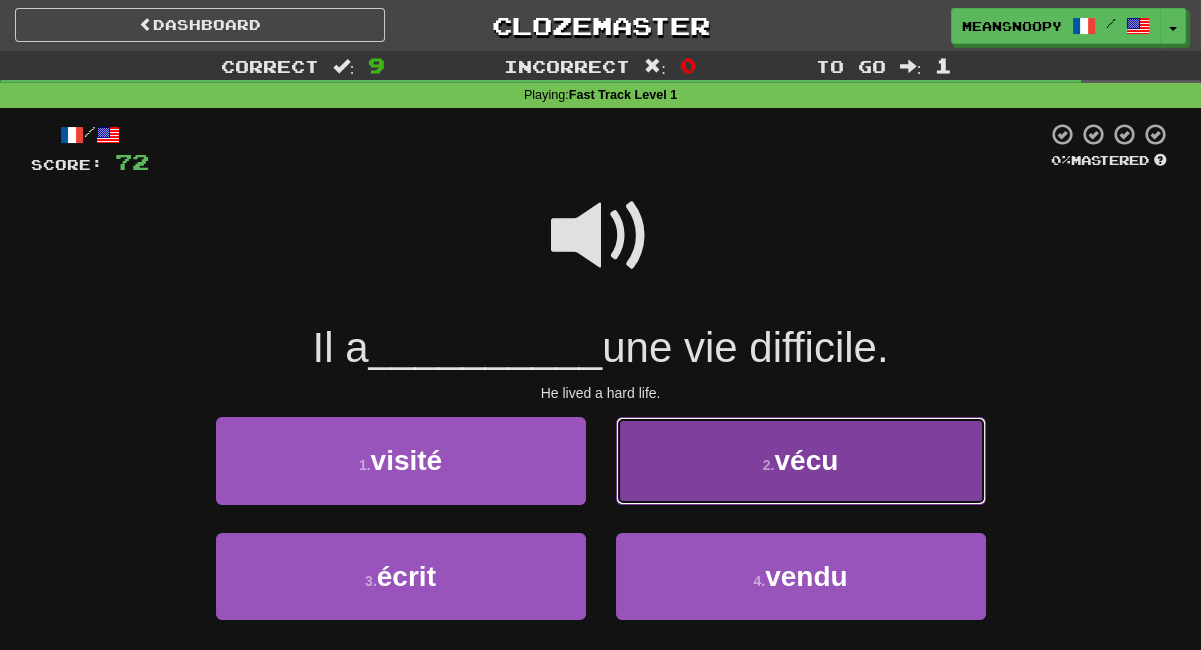 click on "2 .  vécu" at bounding box center (801, 460) 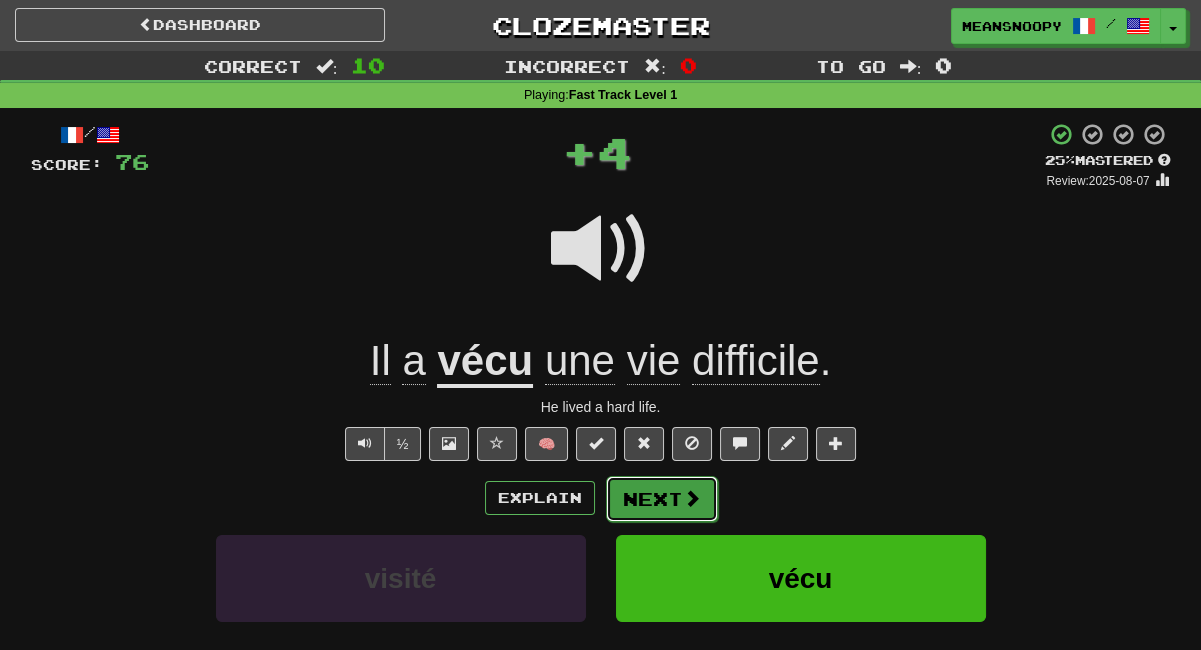 click on "Next" at bounding box center (662, 499) 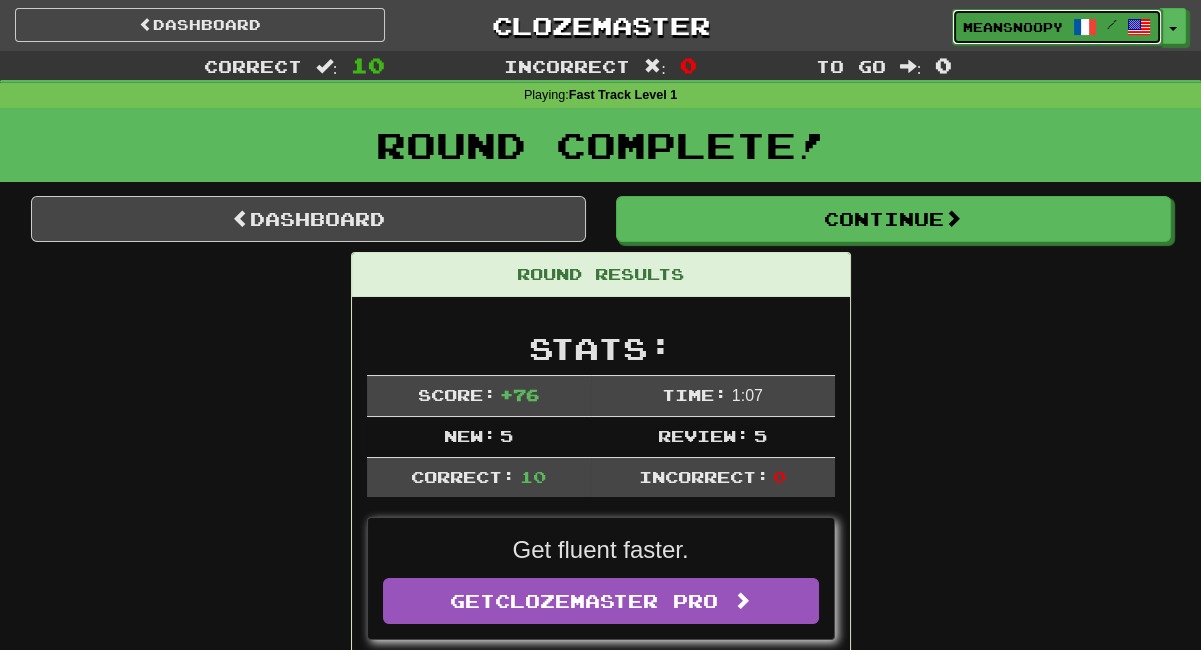 click on "meansnoopy" at bounding box center (1013, 27) 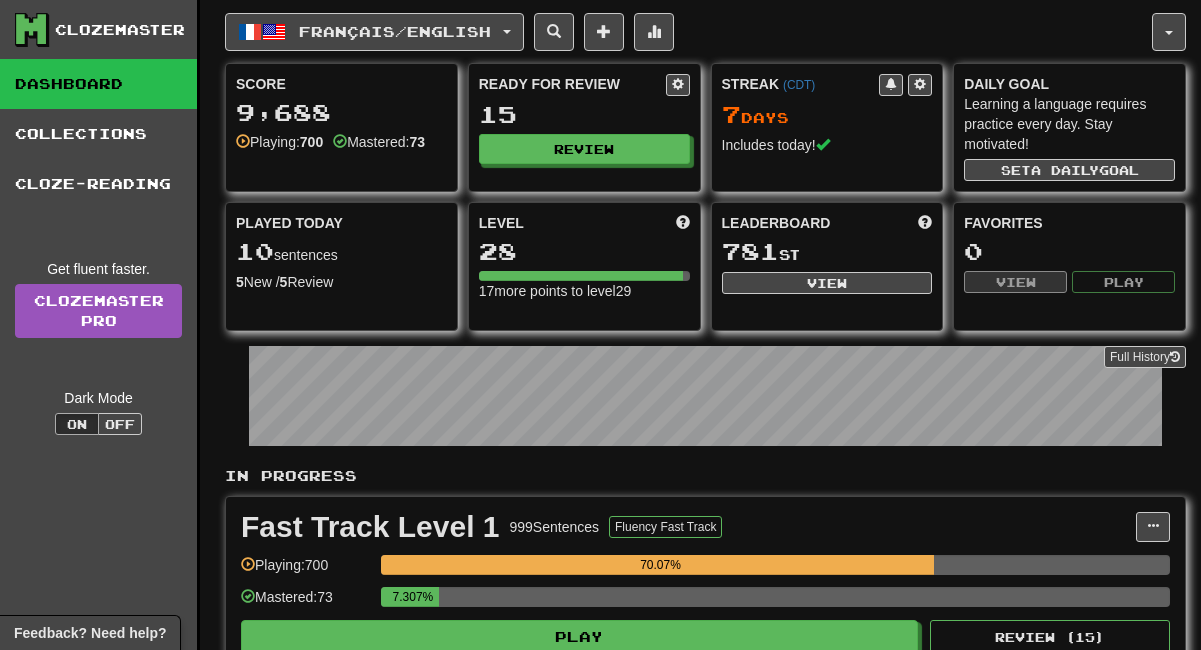 scroll, scrollTop: 0, scrollLeft: 0, axis: both 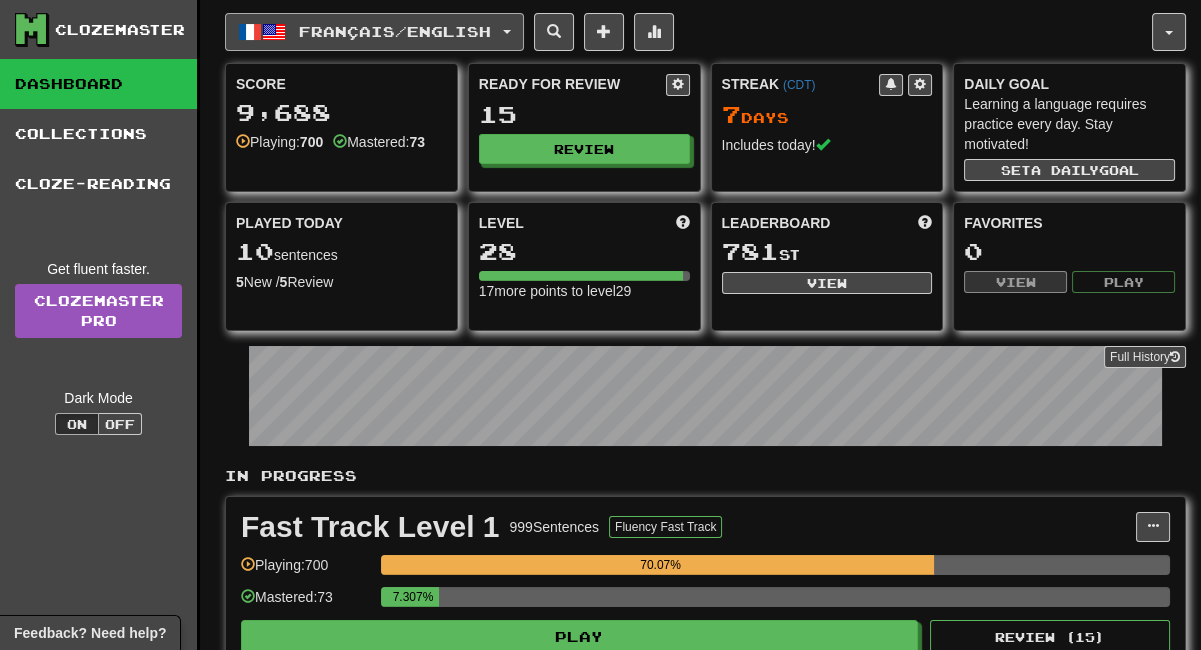 click on "Français  /  English" at bounding box center [374, 32] 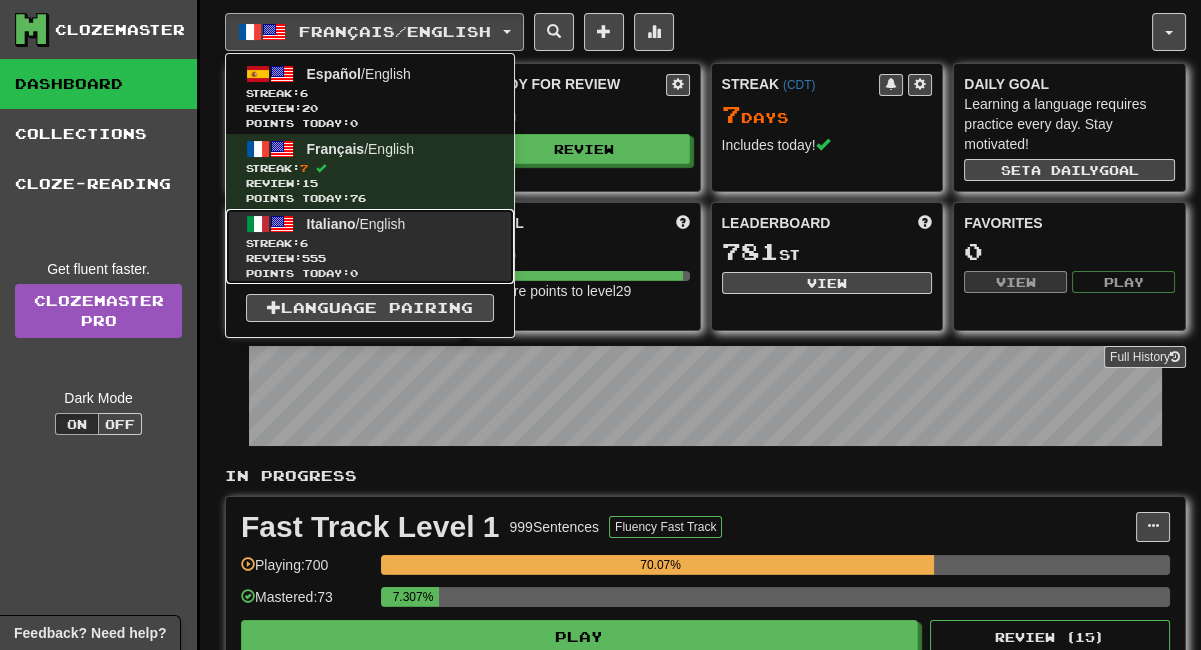 click on "Streak:  6" at bounding box center (370, 243) 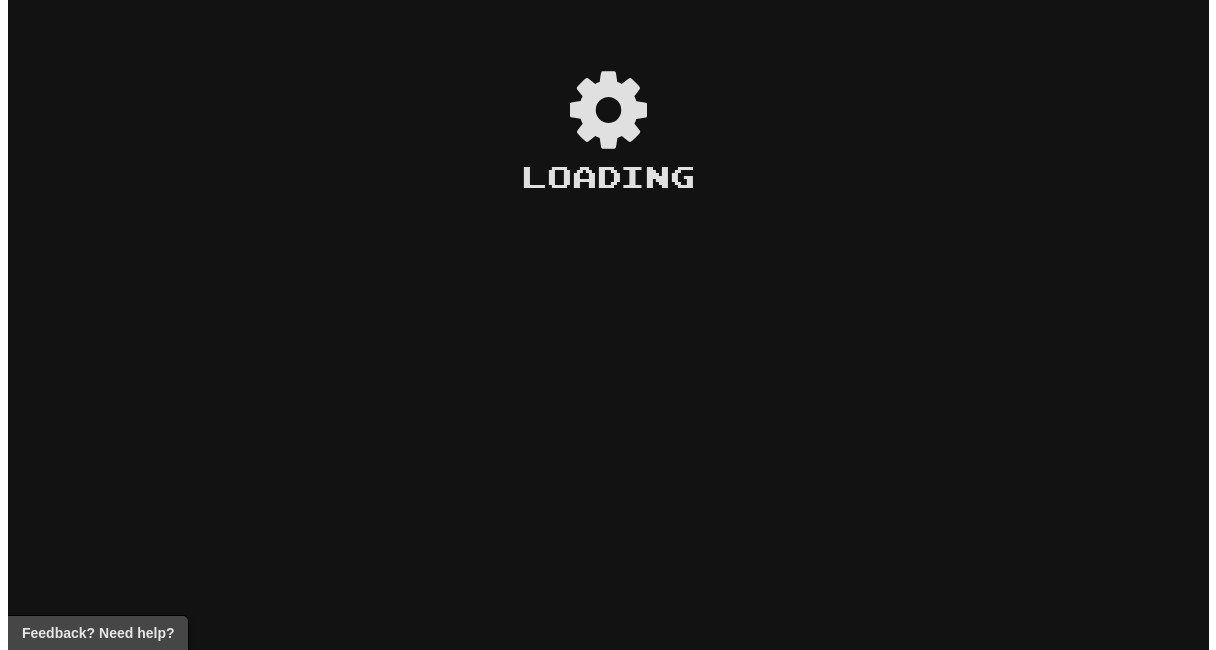 scroll, scrollTop: 0, scrollLeft: 0, axis: both 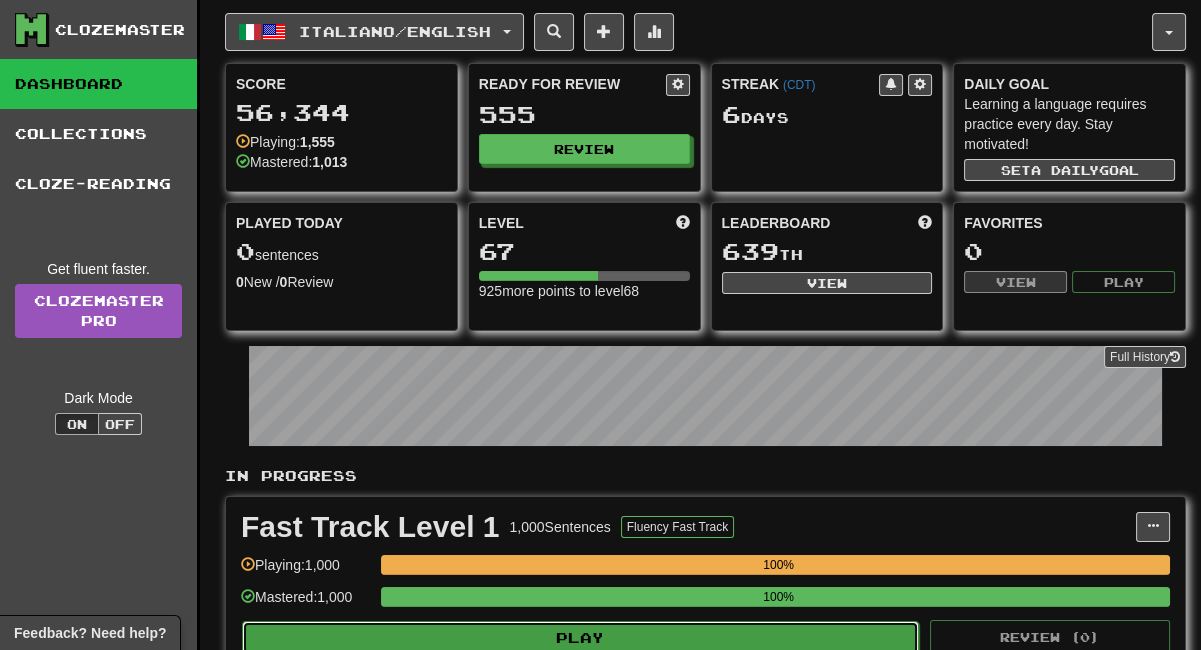 click on "Play" at bounding box center [580, 638] 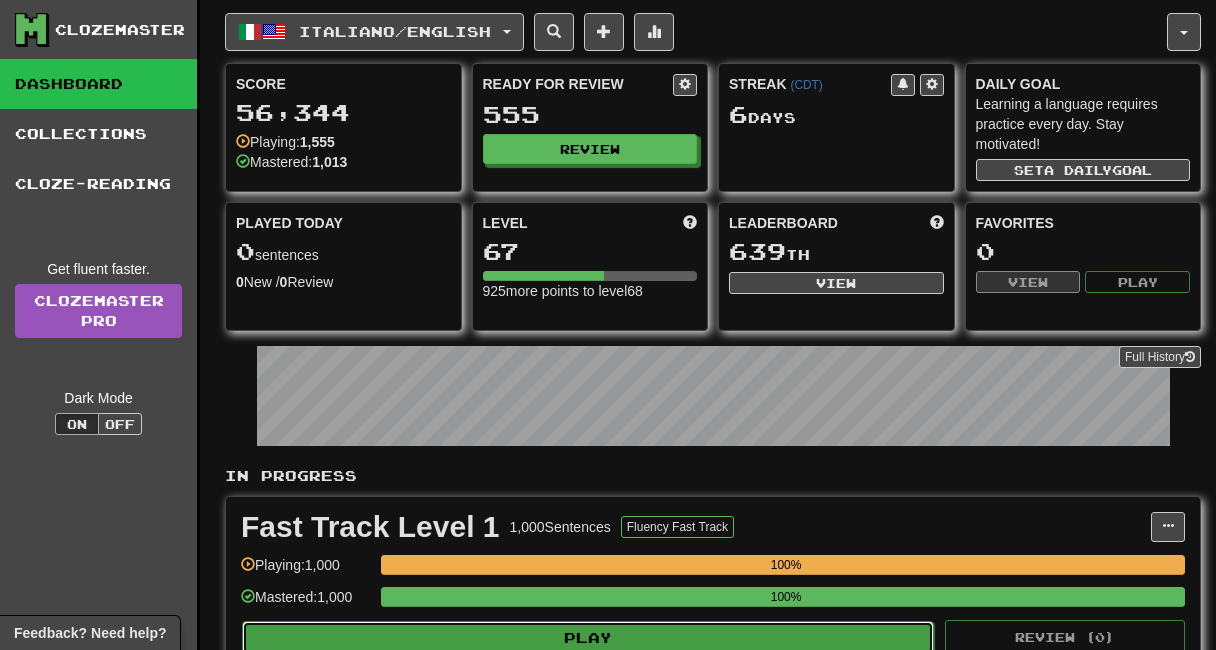 select on "**" 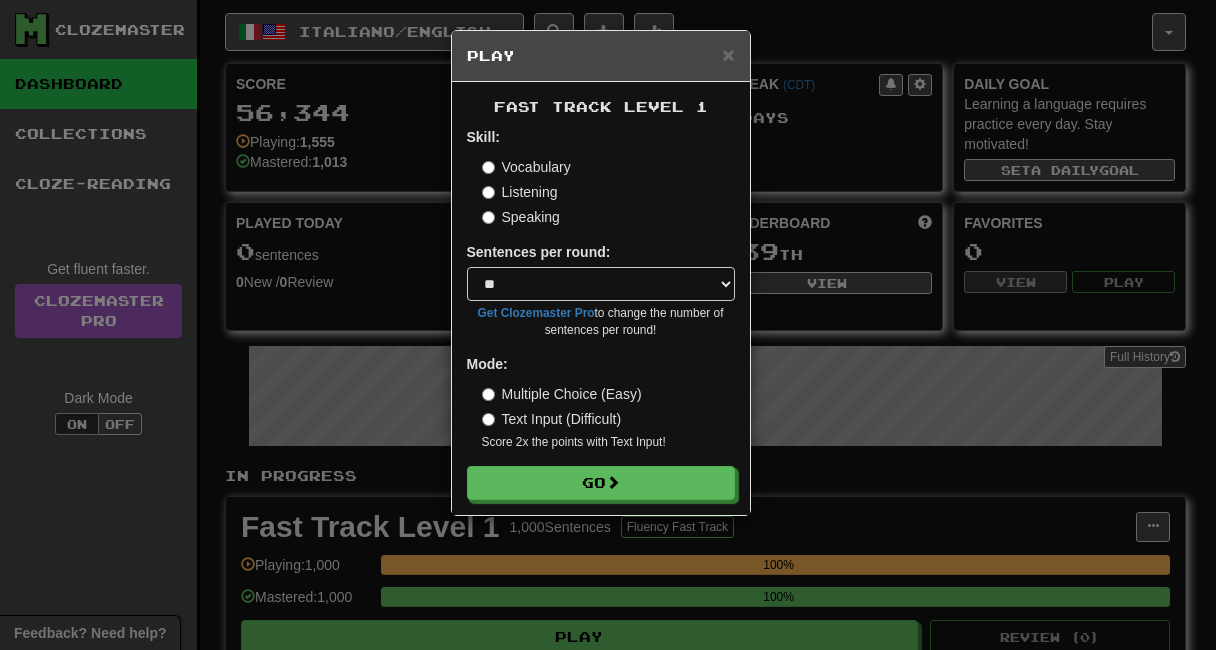 click on "Listening" at bounding box center [520, 192] 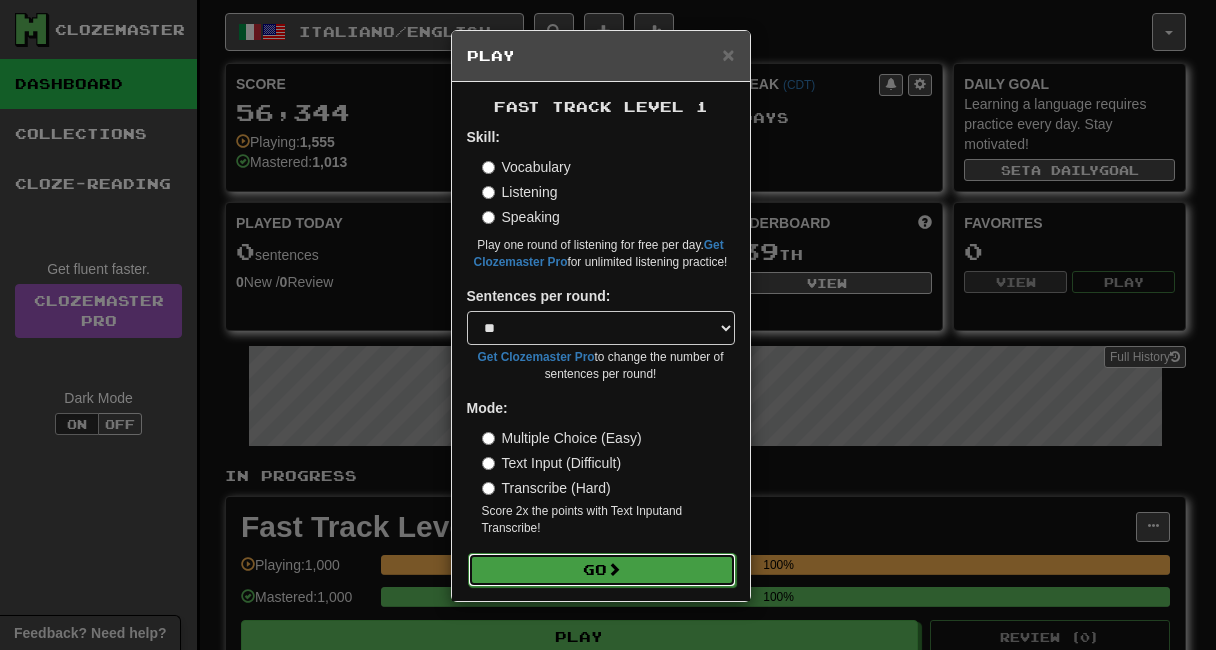 click on "Go" at bounding box center [602, 570] 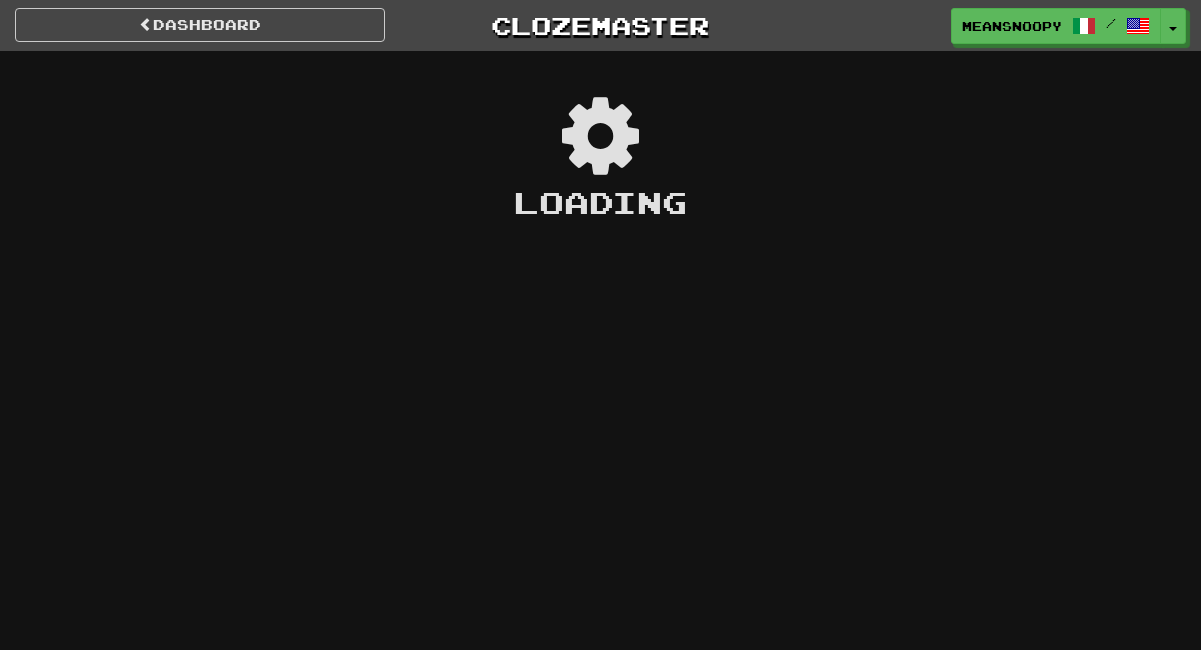 scroll, scrollTop: 0, scrollLeft: 0, axis: both 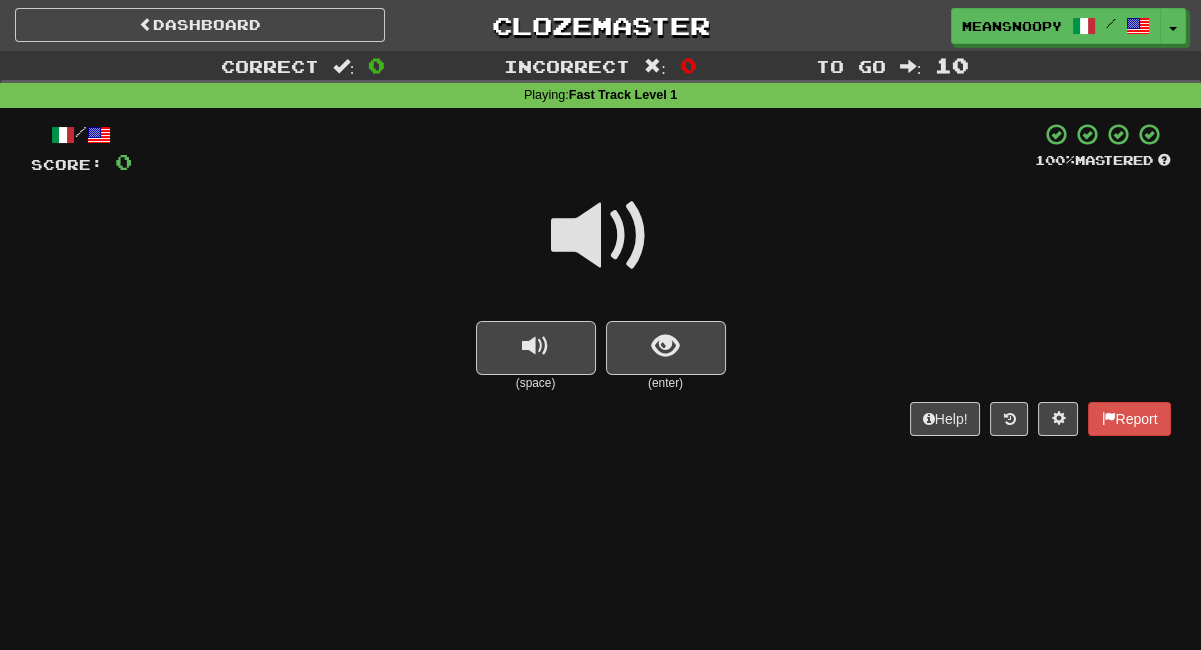 click at bounding box center [601, 236] 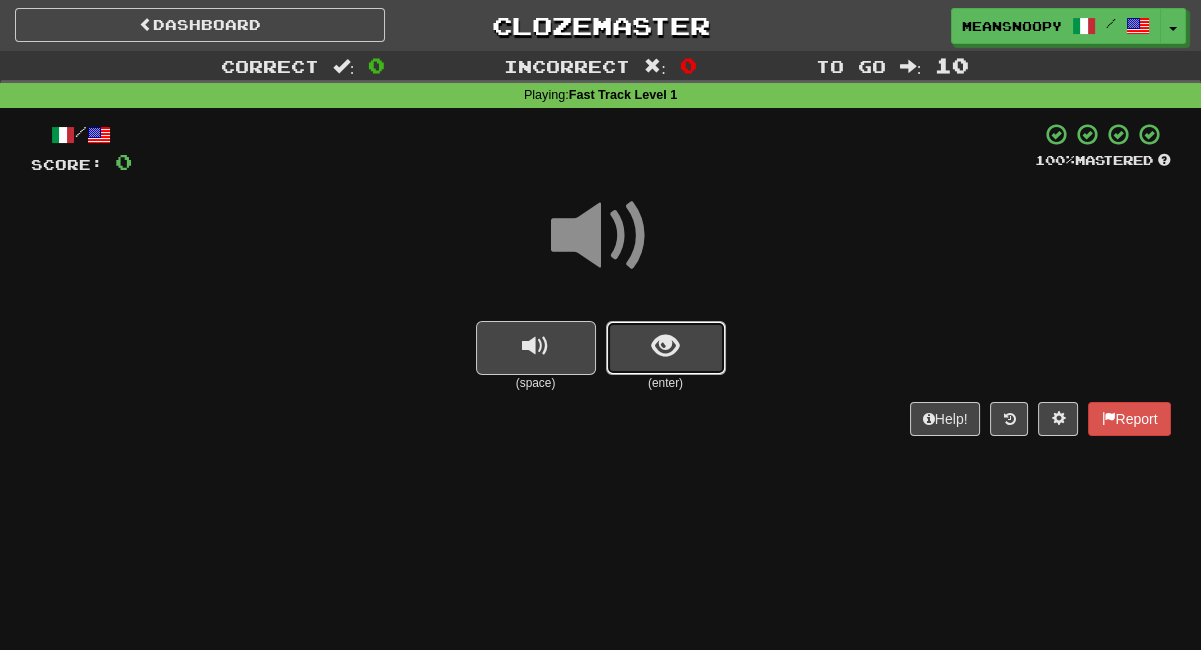 click at bounding box center [666, 348] 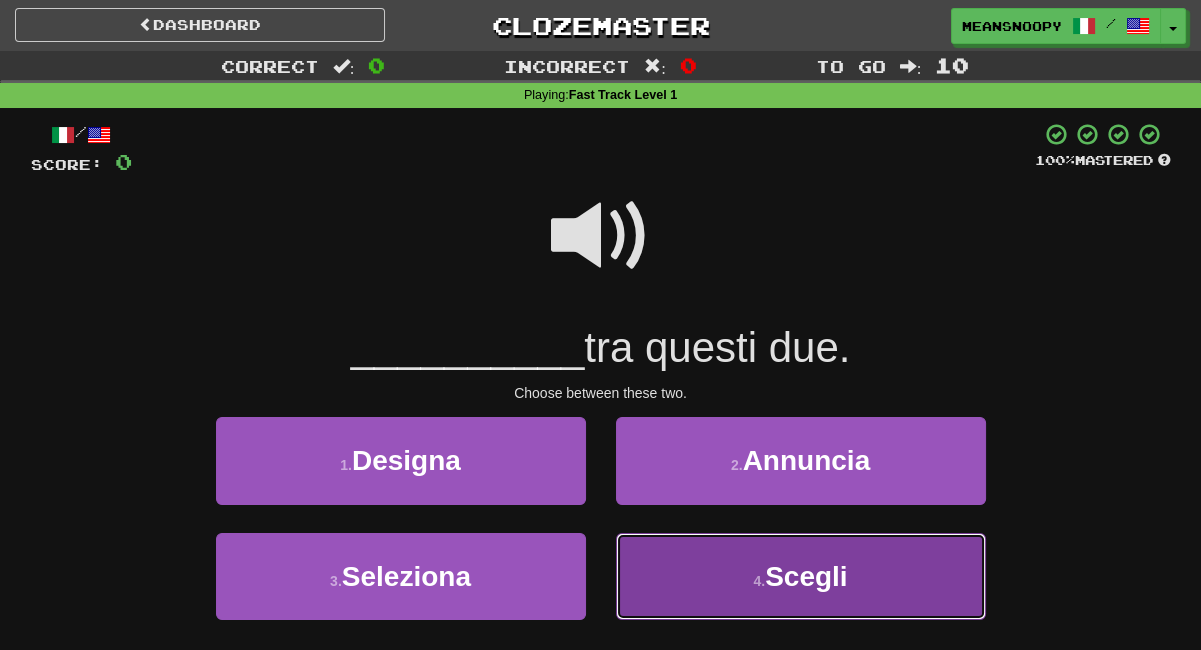 click on "4 .  Scegli" at bounding box center (801, 576) 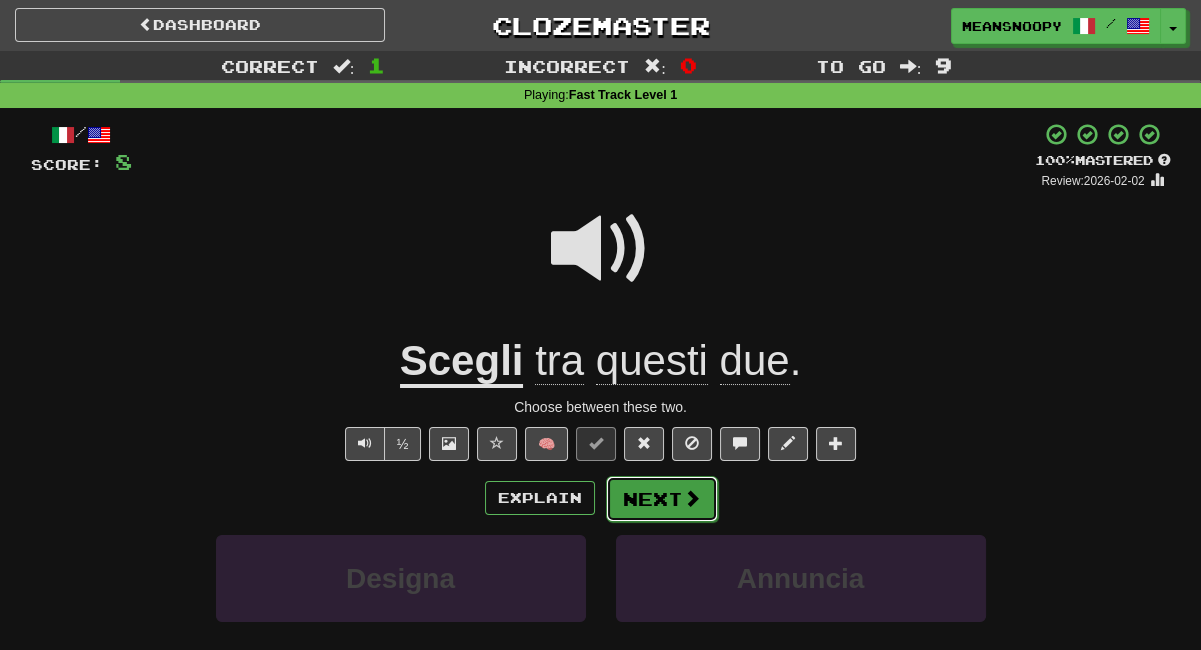 click on "Next" at bounding box center (662, 499) 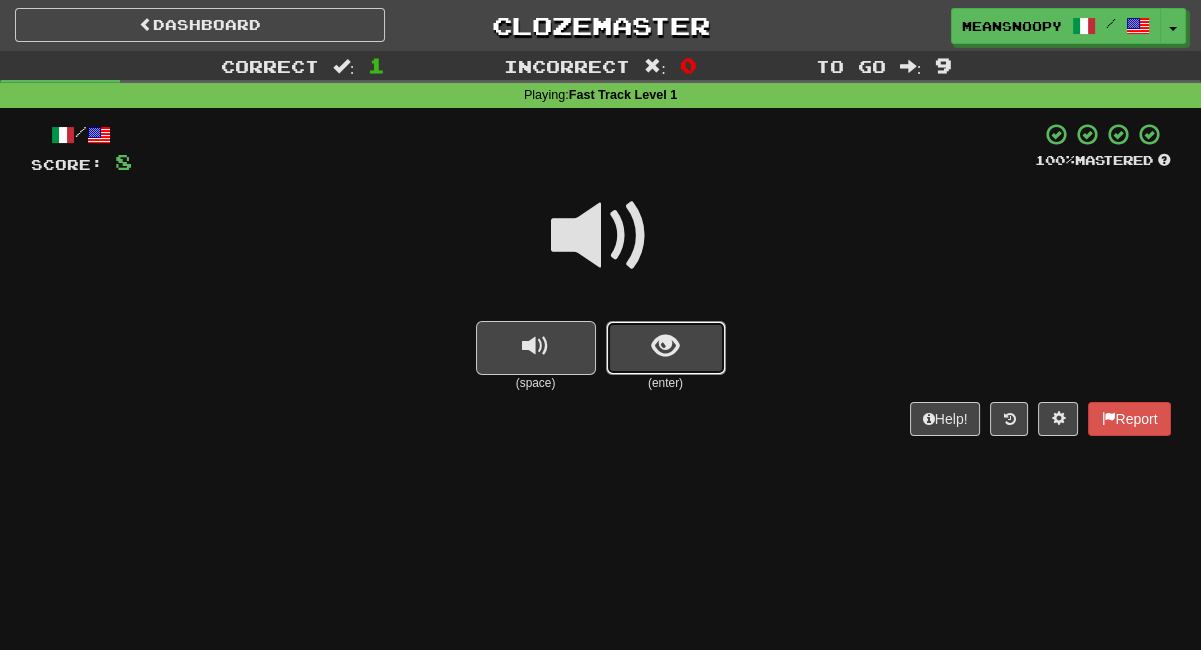 click at bounding box center [665, 346] 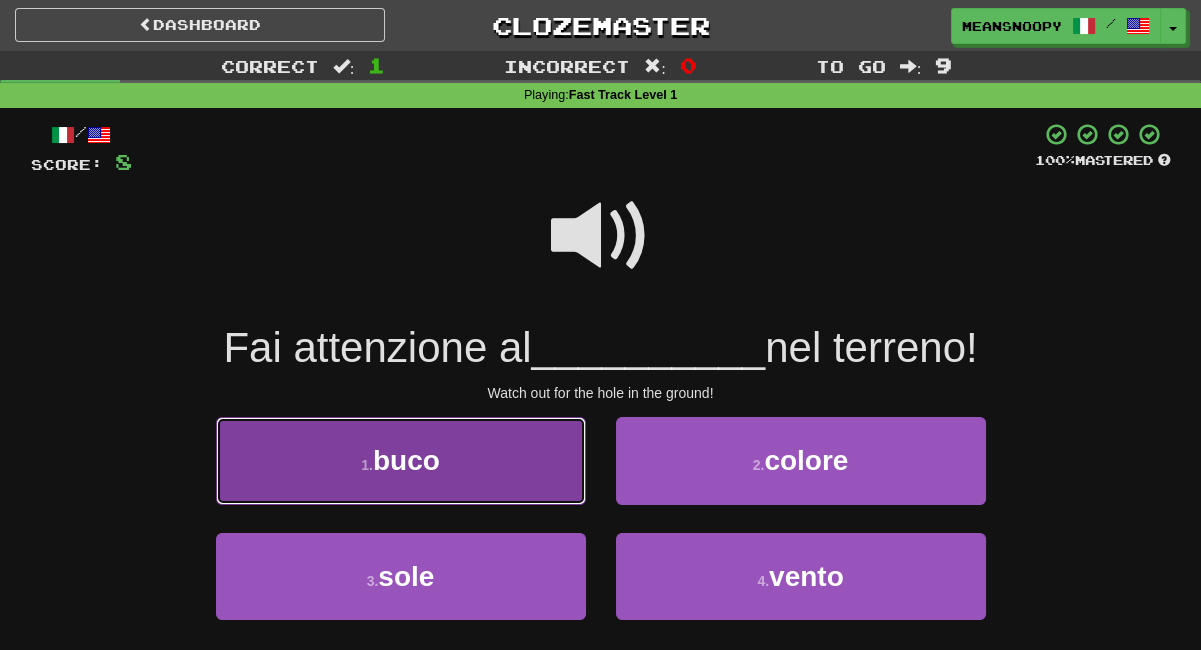 click on "1 .  buco" at bounding box center (401, 460) 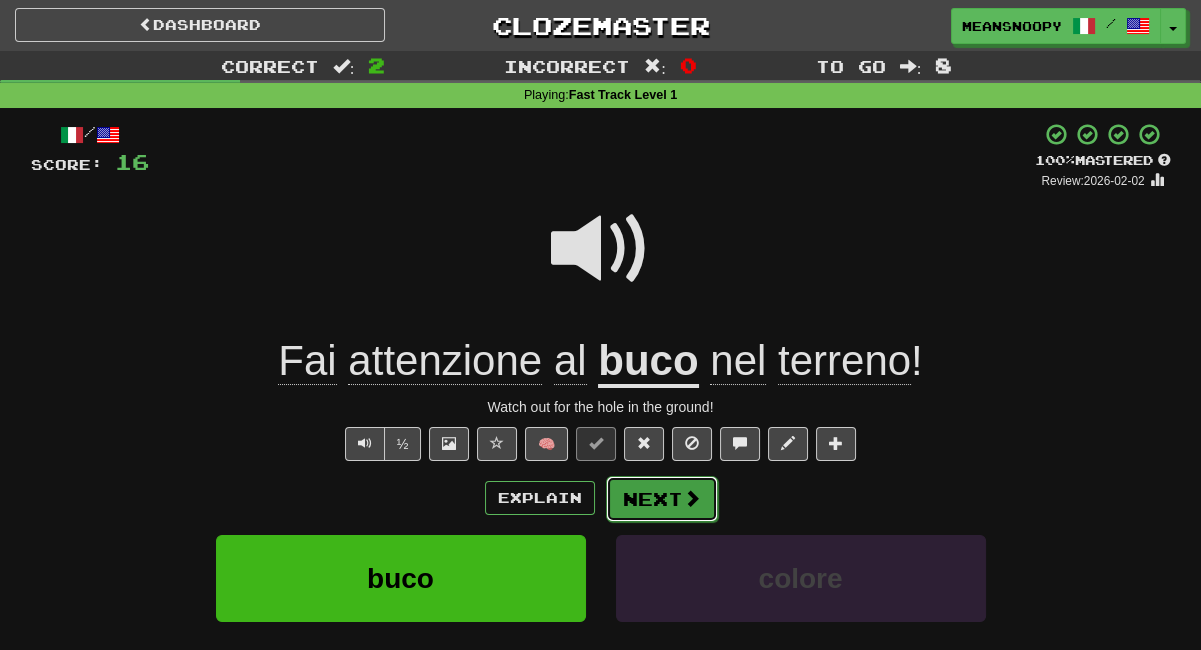 click on "Next" at bounding box center [662, 499] 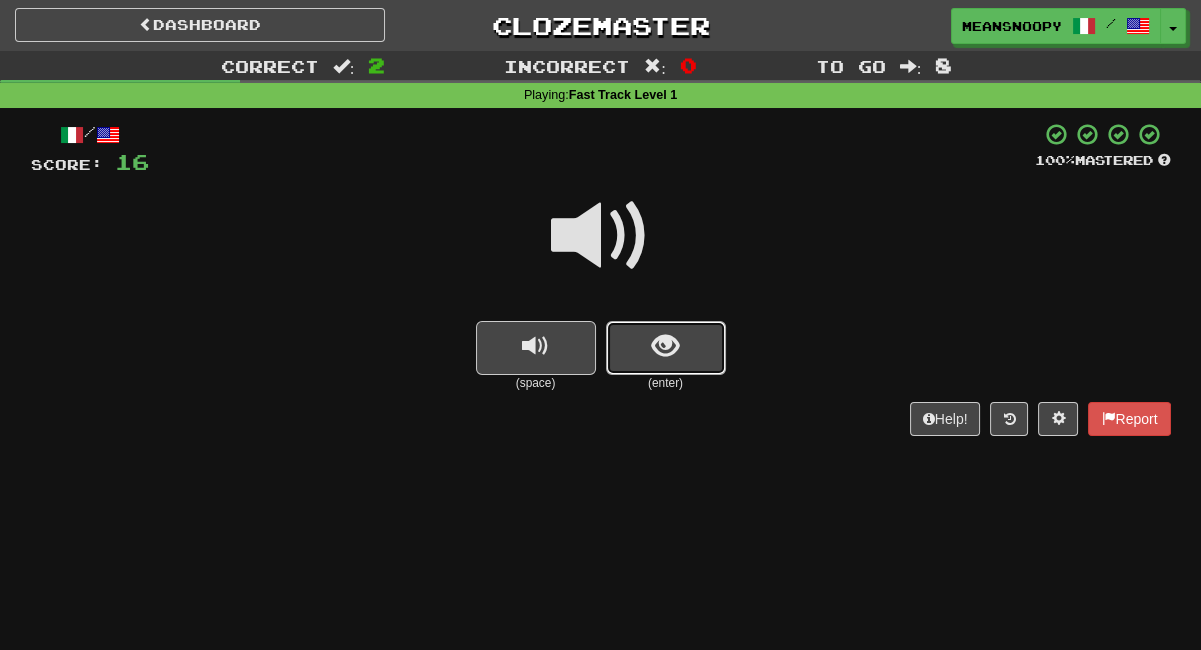 click at bounding box center (665, 346) 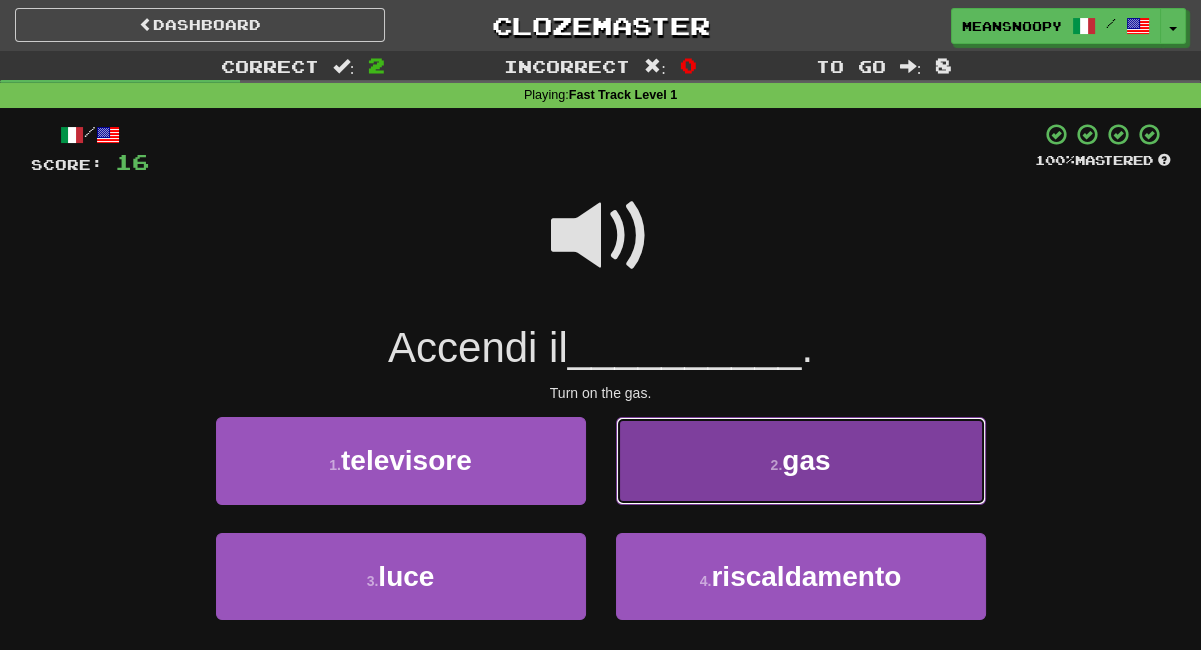 click on "2 .  gas" at bounding box center (801, 460) 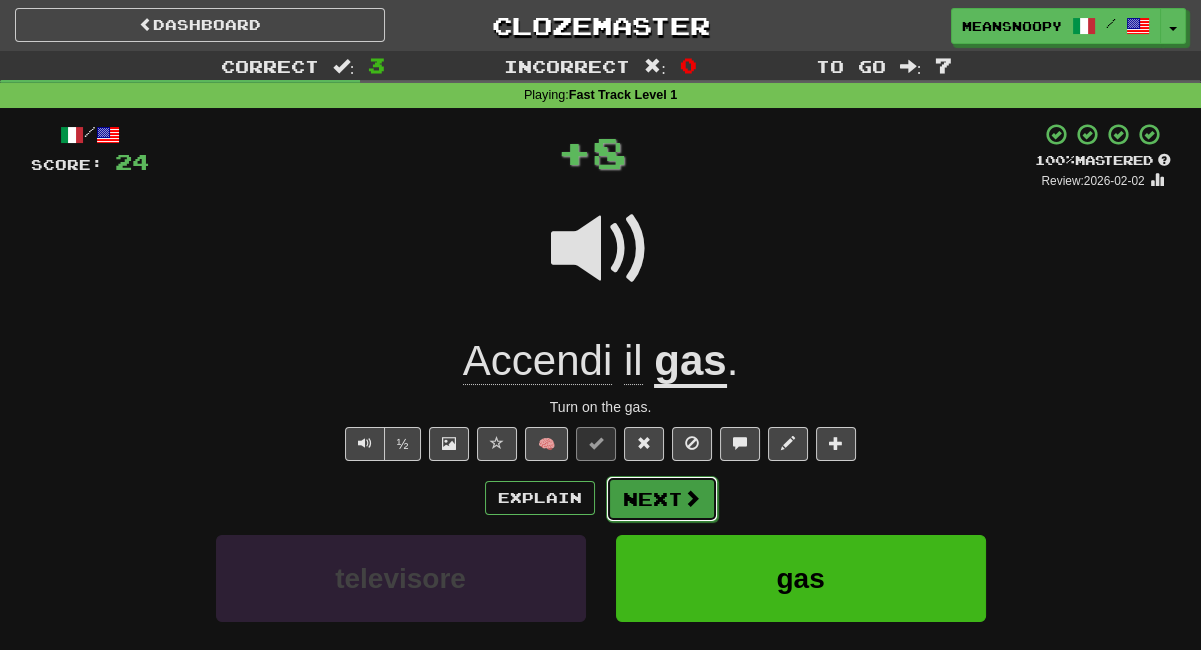 click on "Next" at bounding box center [662, 499] 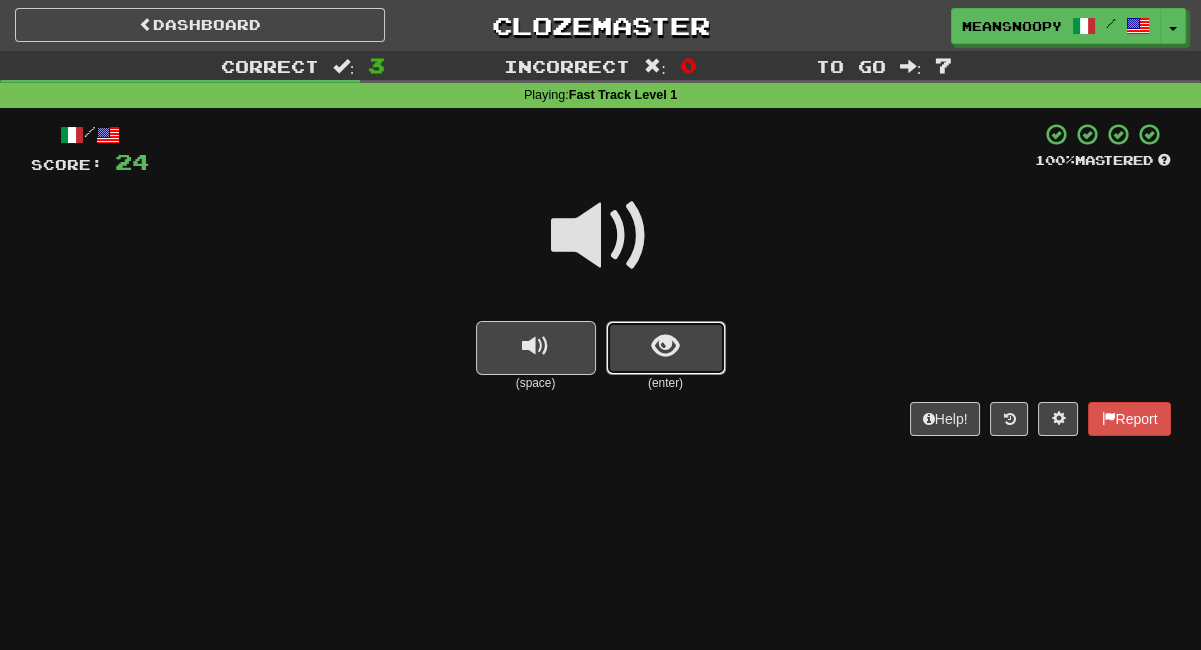 click at bounding box center (665, 346) 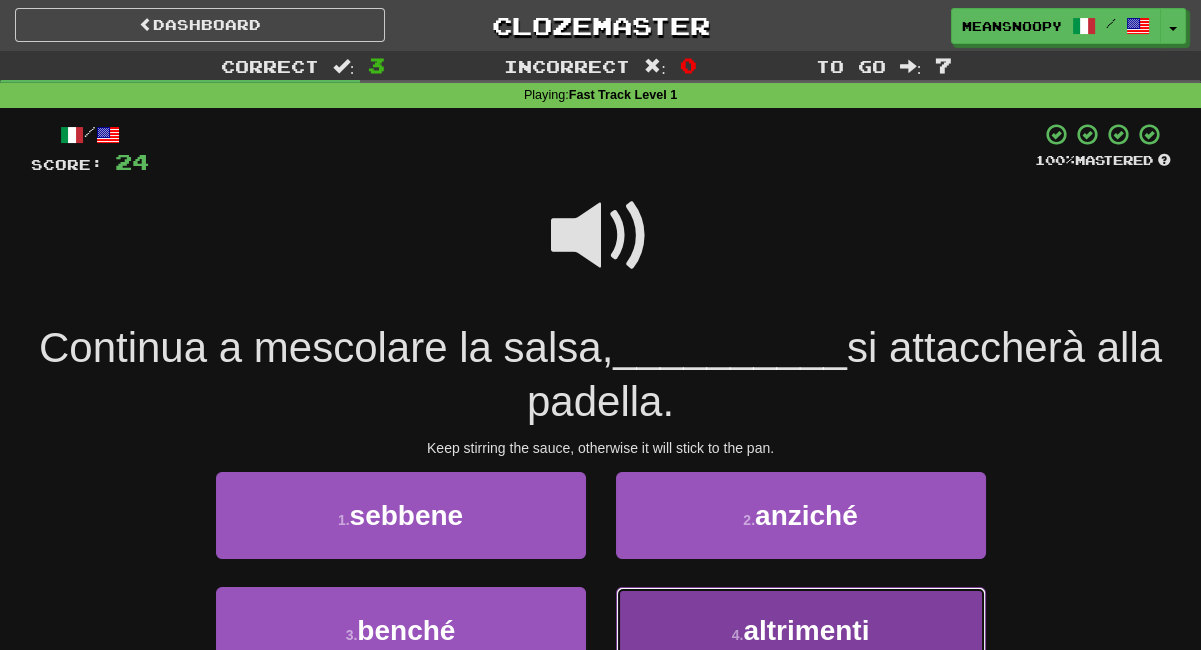 click on "4 .  altrimenti" at bounding box center [801, 630] 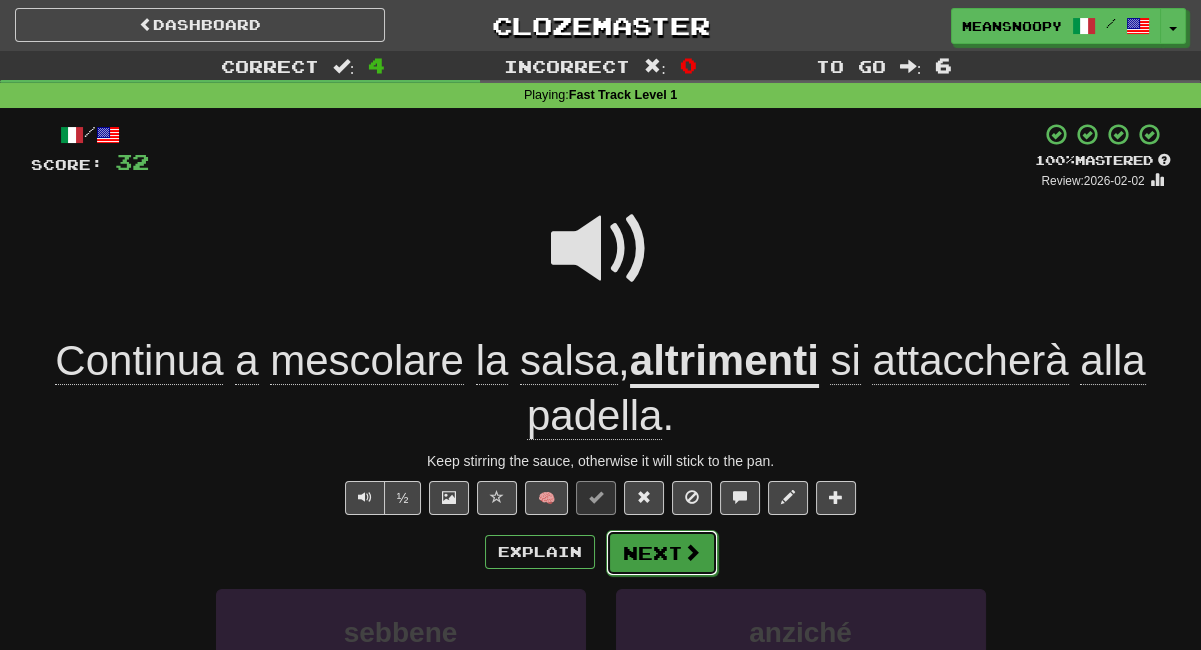 click on "Next" at bounding box center (662, 553) 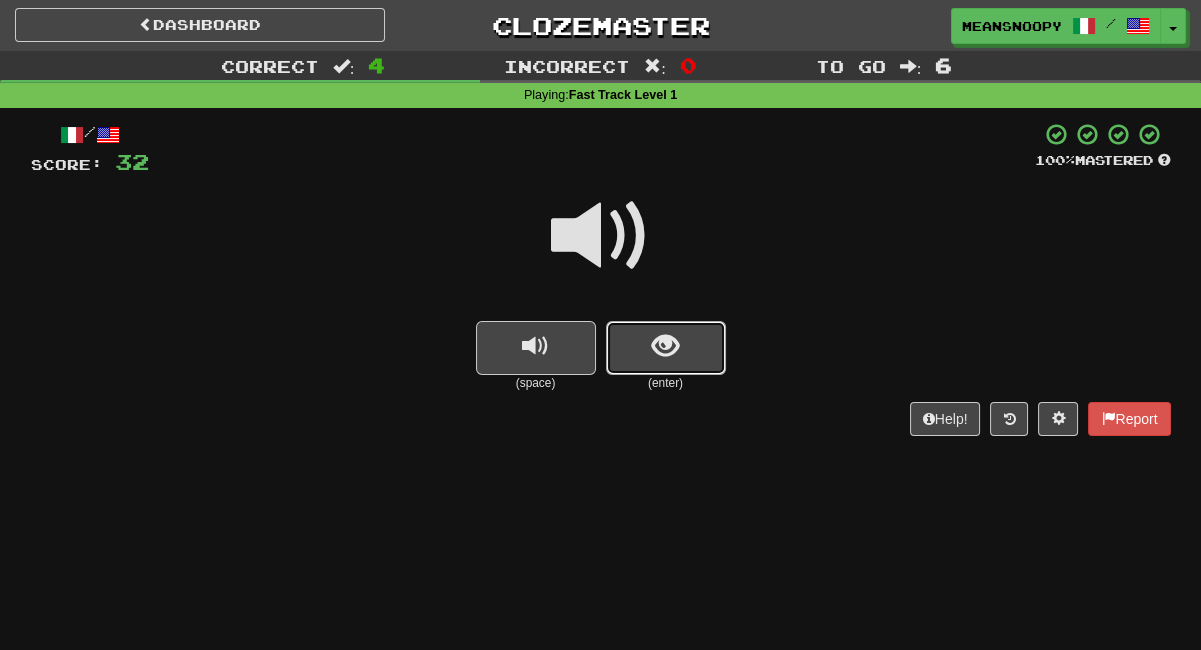 click at bounding box center (666, 348) 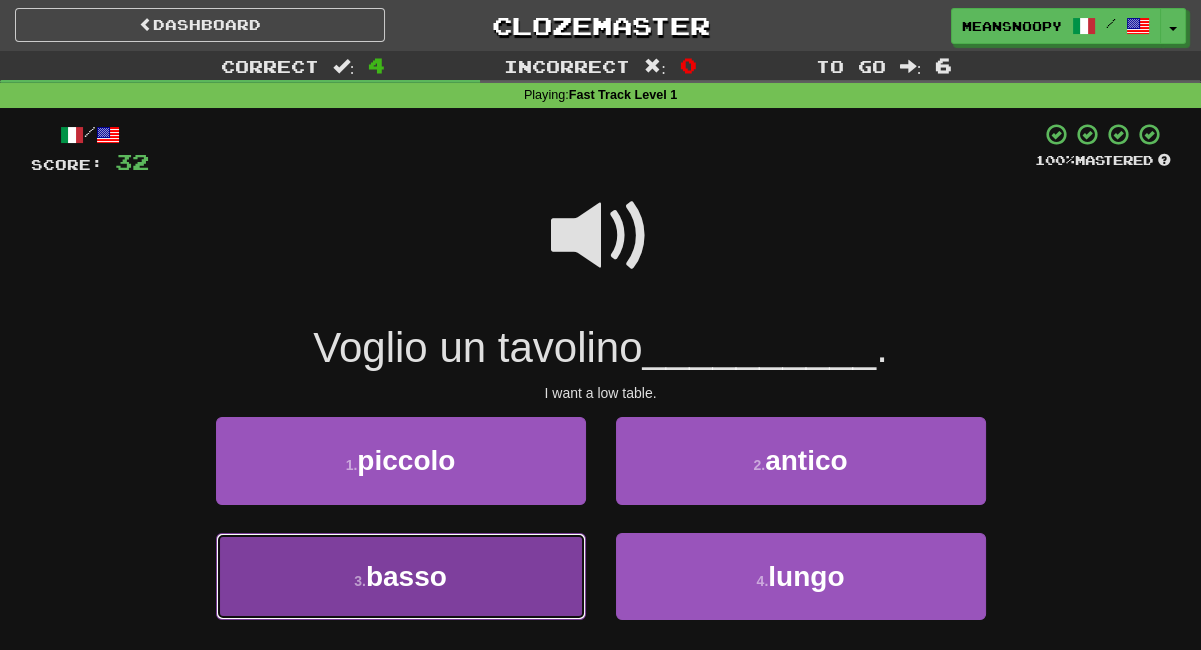 click on "3 .  basso" at bounding box center (401, 576) 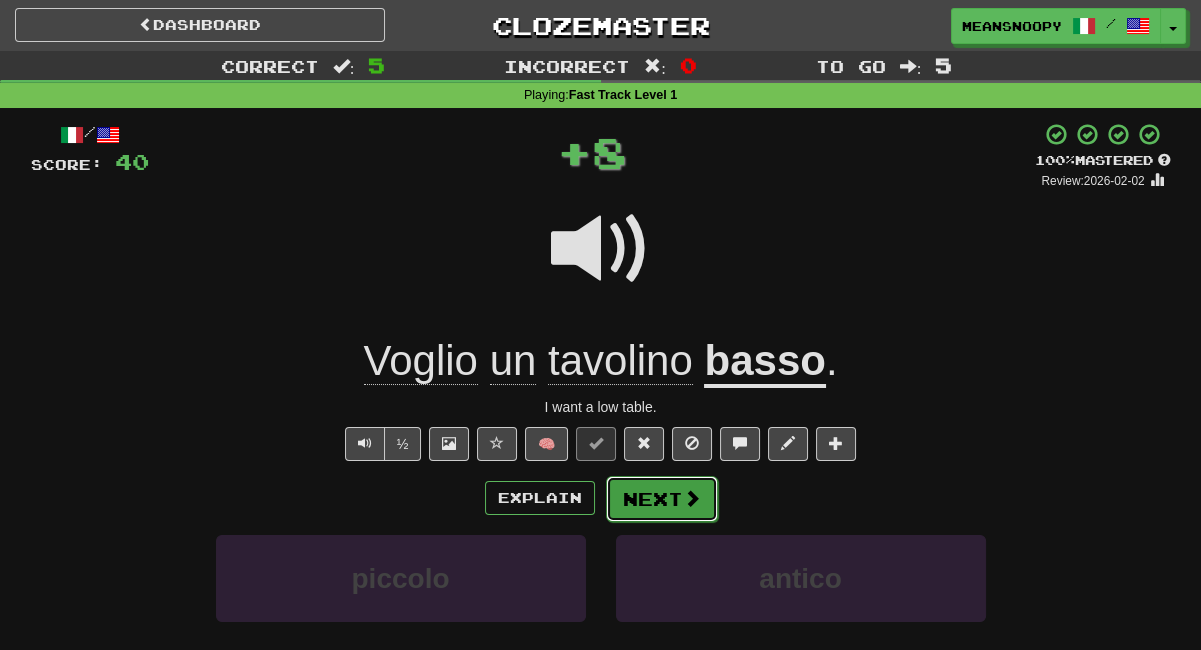 click on "Next" at bounding box center [662, 499] 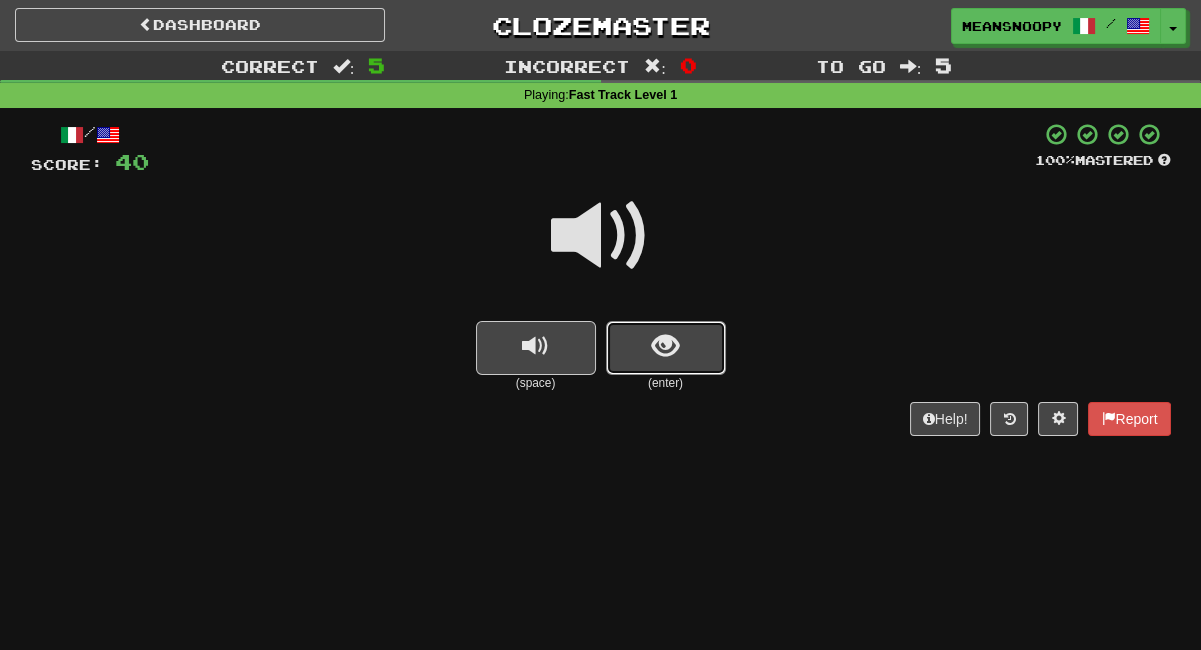 click at bounding box center (666, 348) 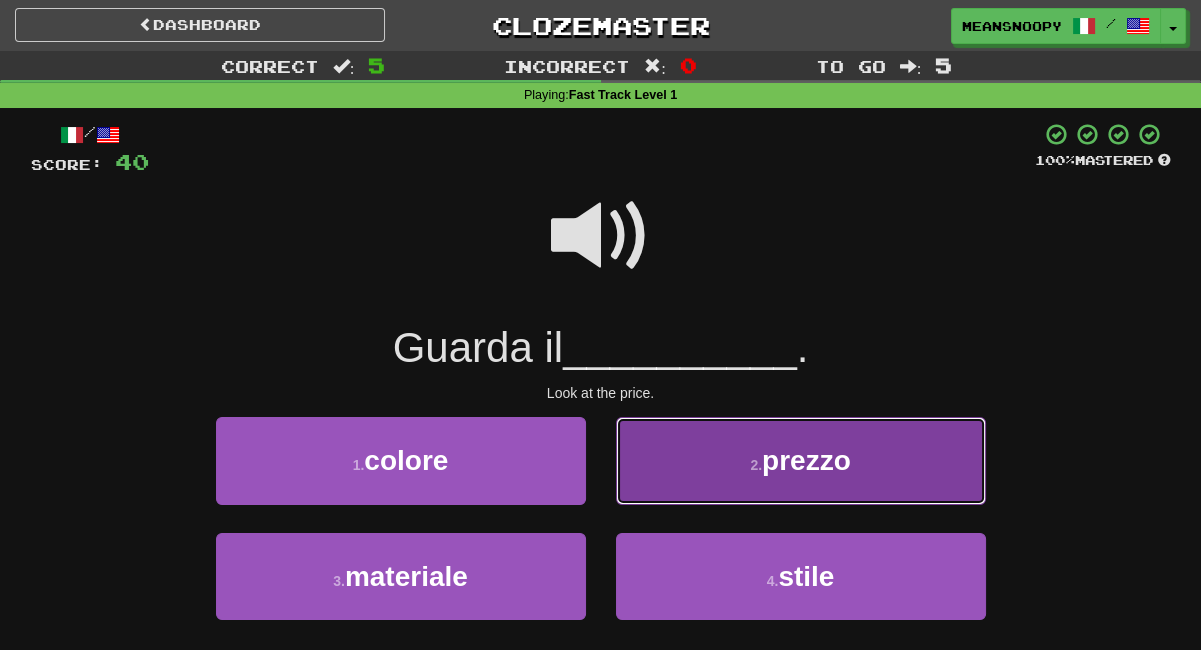 click on "2 .  prezzo" at bounding box center [801, 460] 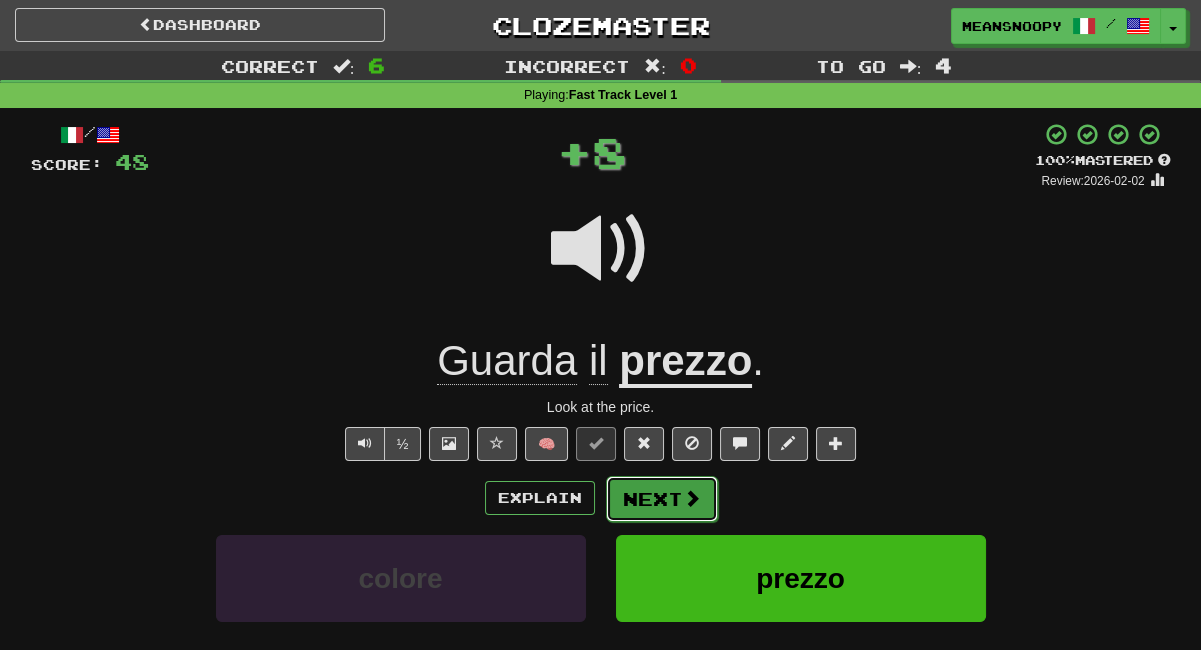 click on "Next" at bounding box center [662, 499] 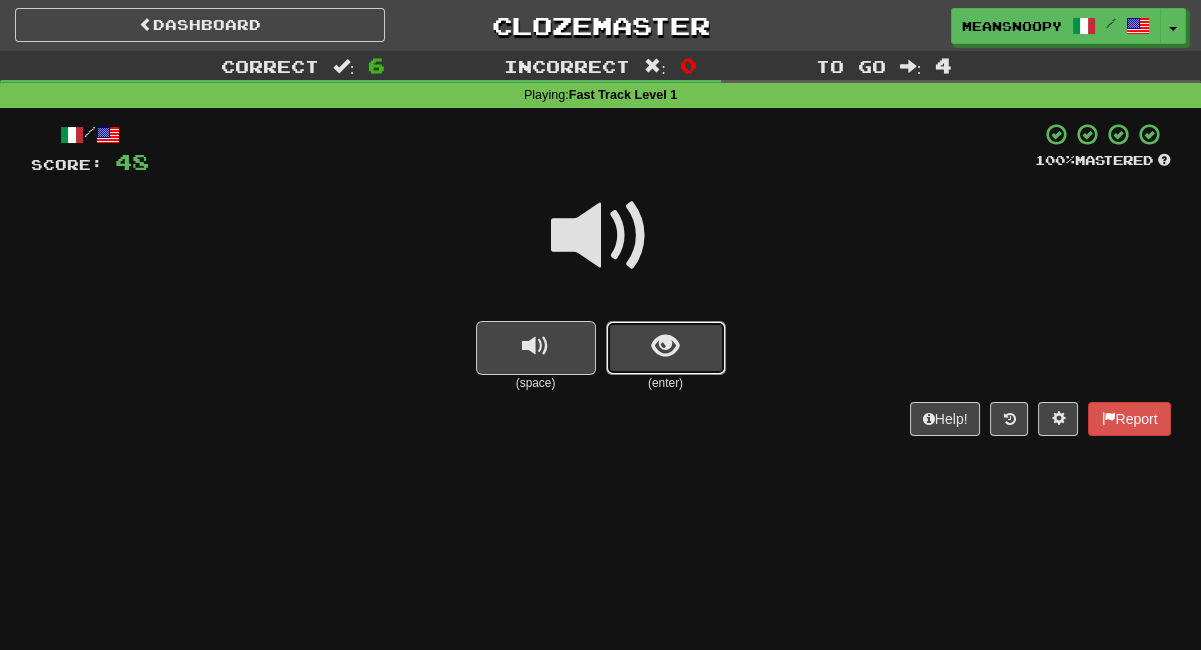 click at bounding box center (666, 348) 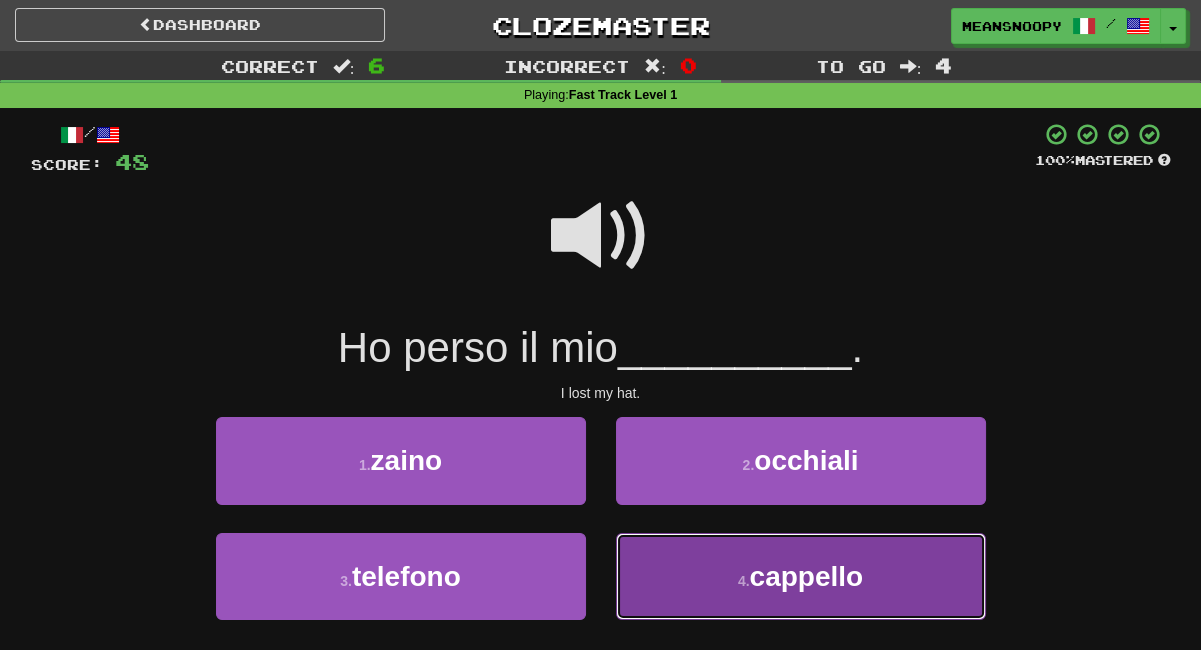 click on "4 .  cappello" at bounding box center [801, 576] 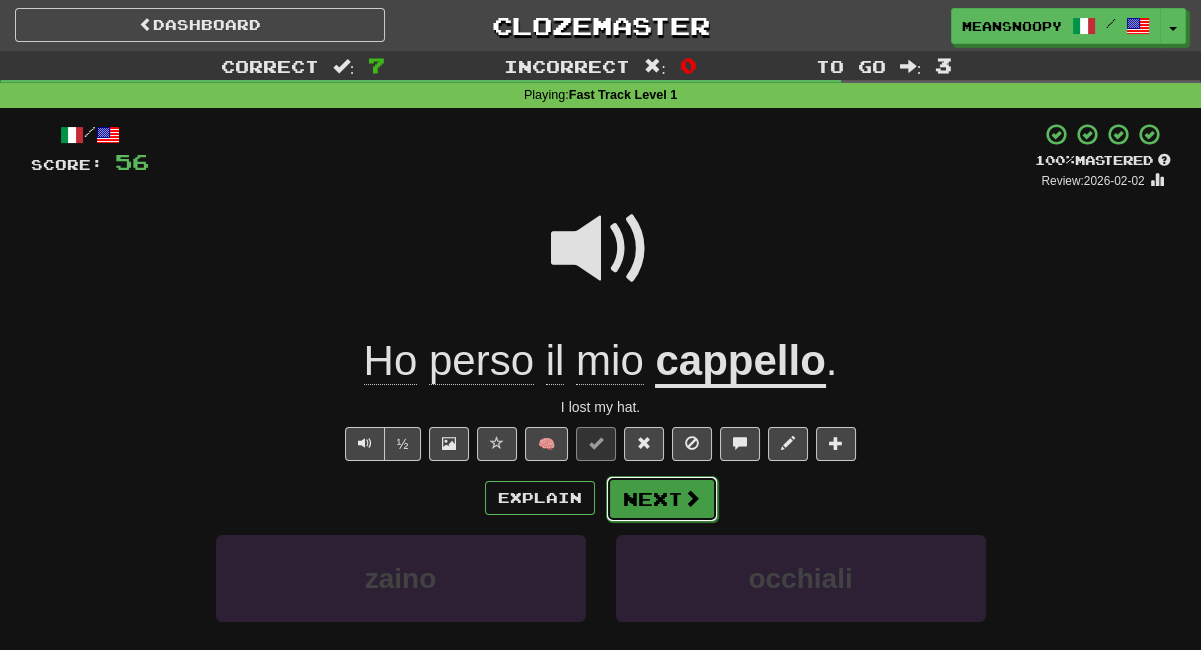 click on "Next" at bounding box center [662, 499] 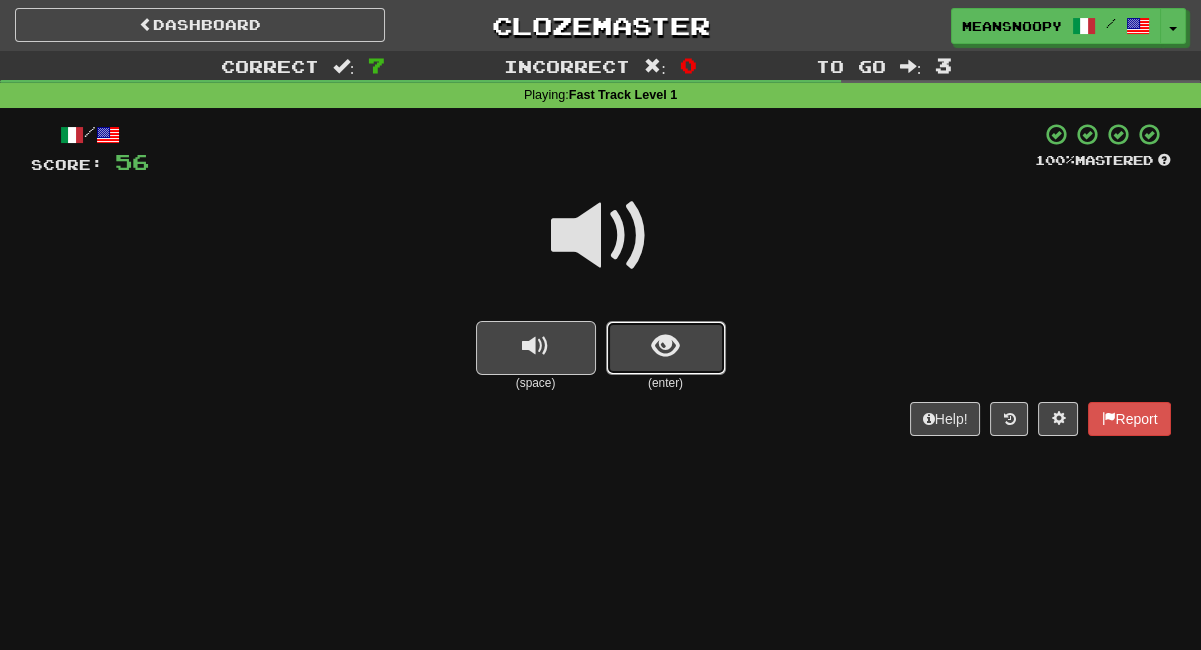 click at bounding box center (666, 348) 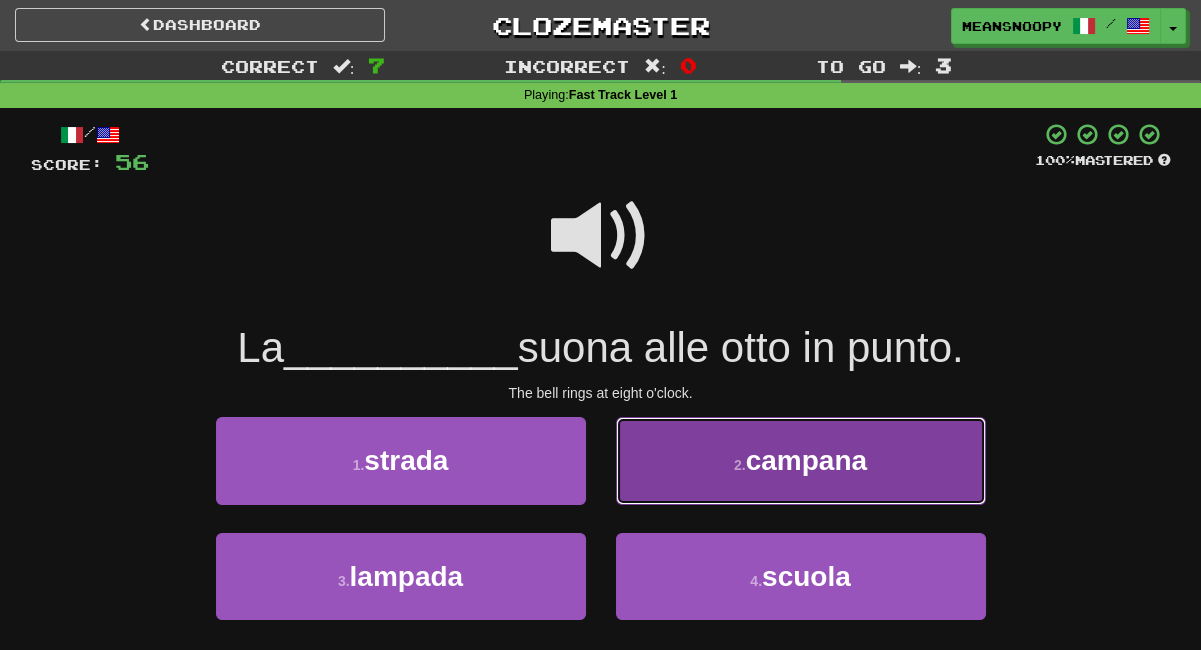 click on "2 .  campana" at bounding box center [801, 460] 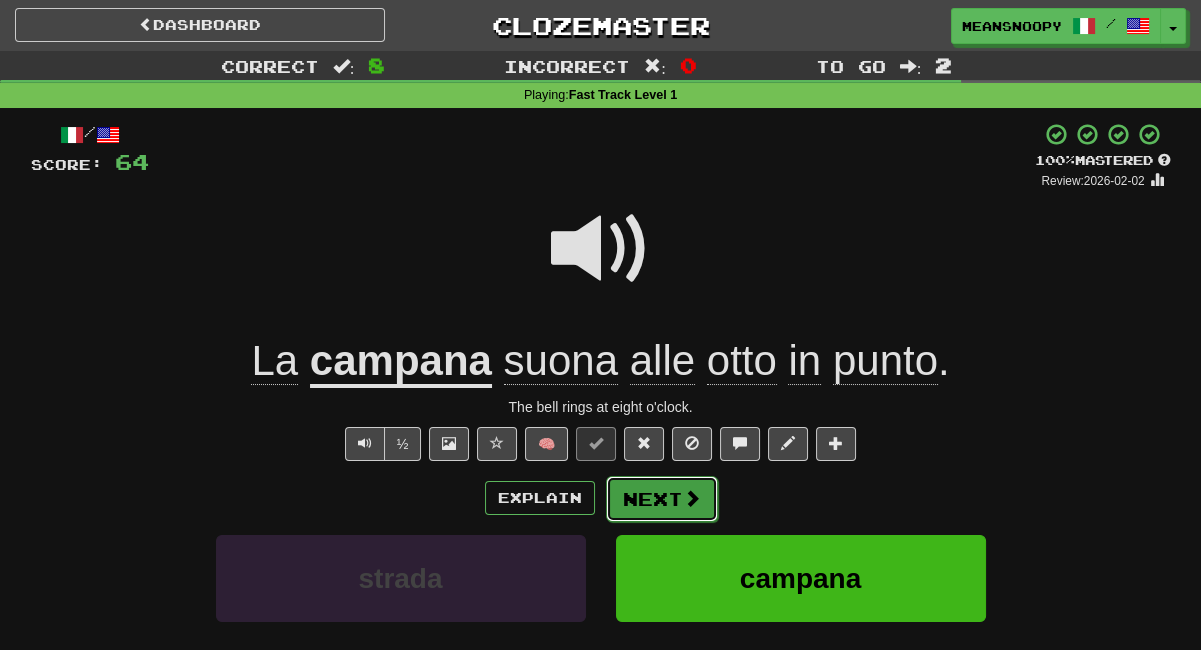 click on "Next" at bounding box center [662, 499] 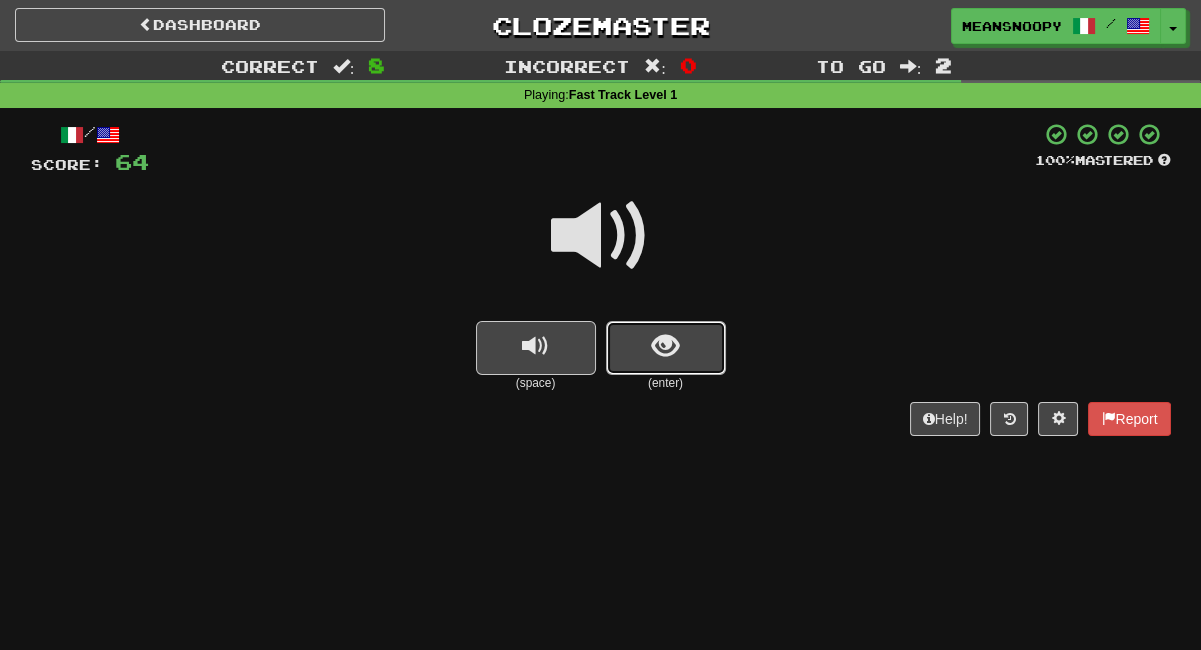 click at bounding box center [666, 348] 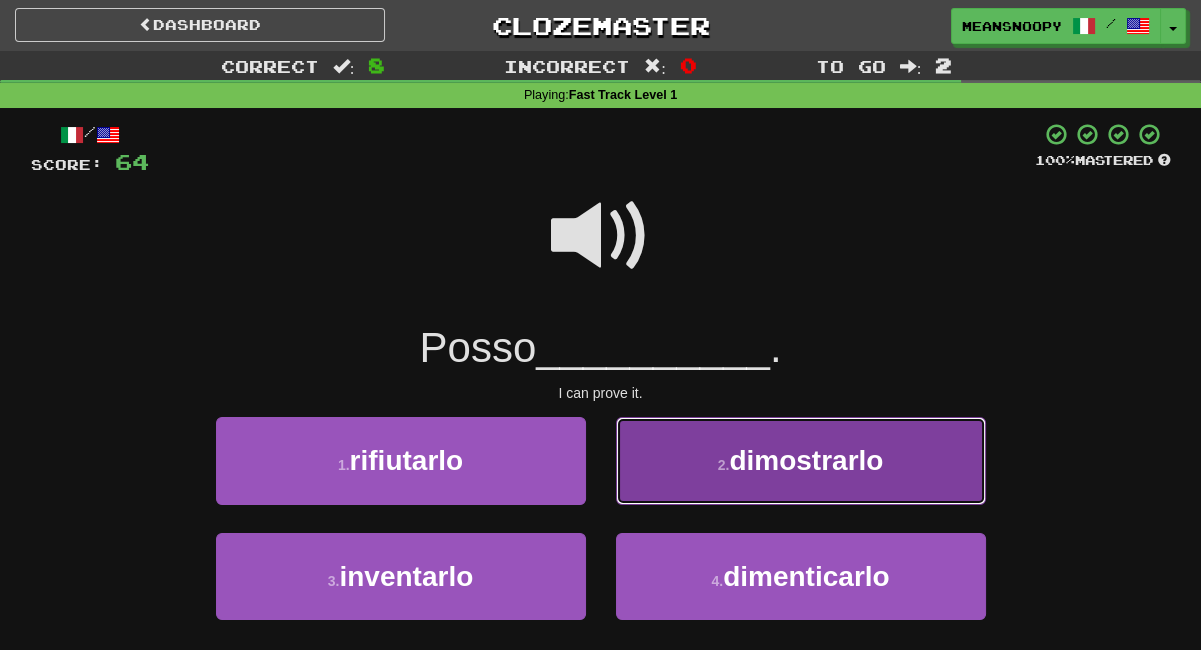 click on "2 .  dimostrarlo" at bounding box center (801, 460) 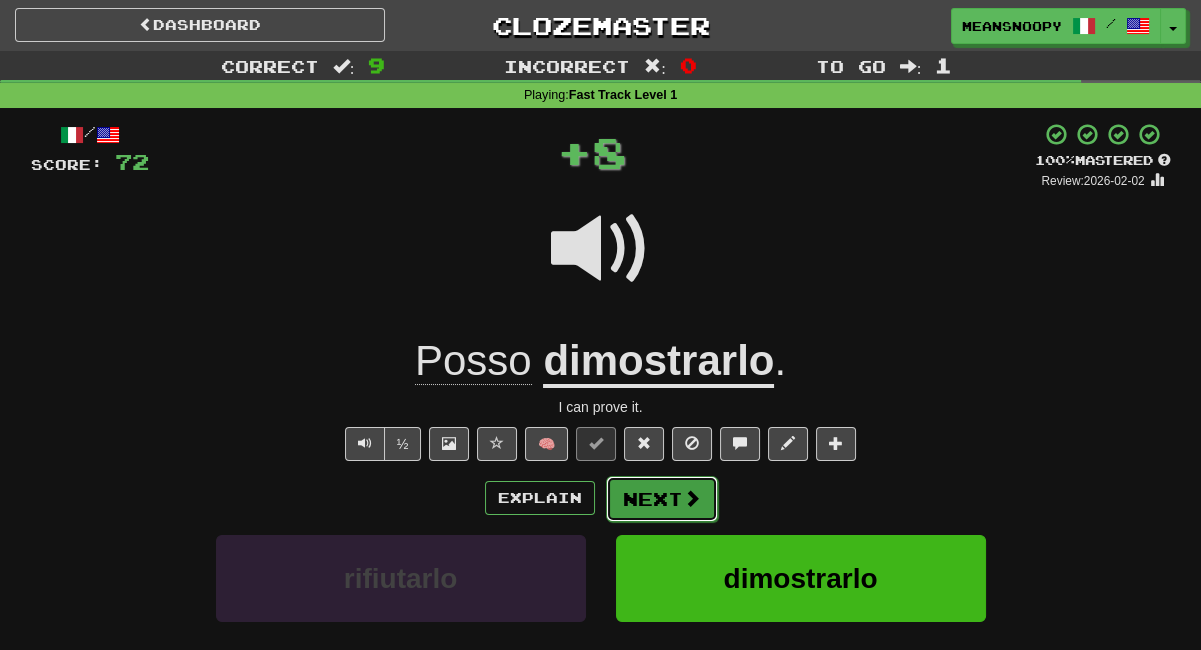 click on "Next" at bounding box center (662, 499) 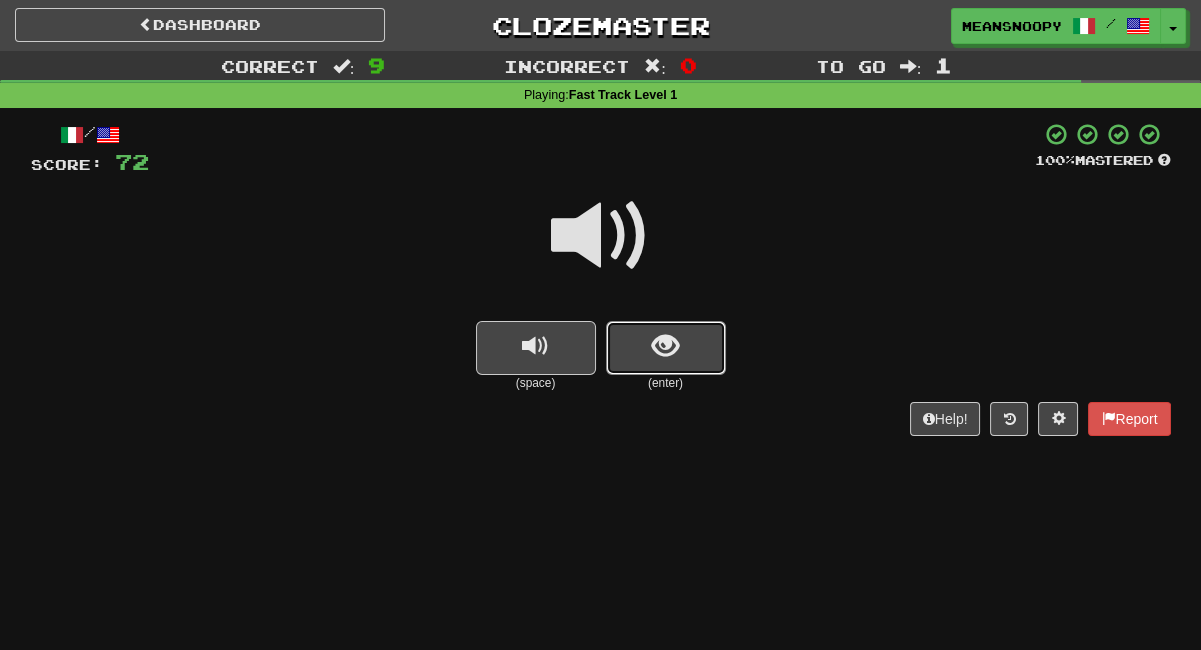 click at bounding box center [666, 348] 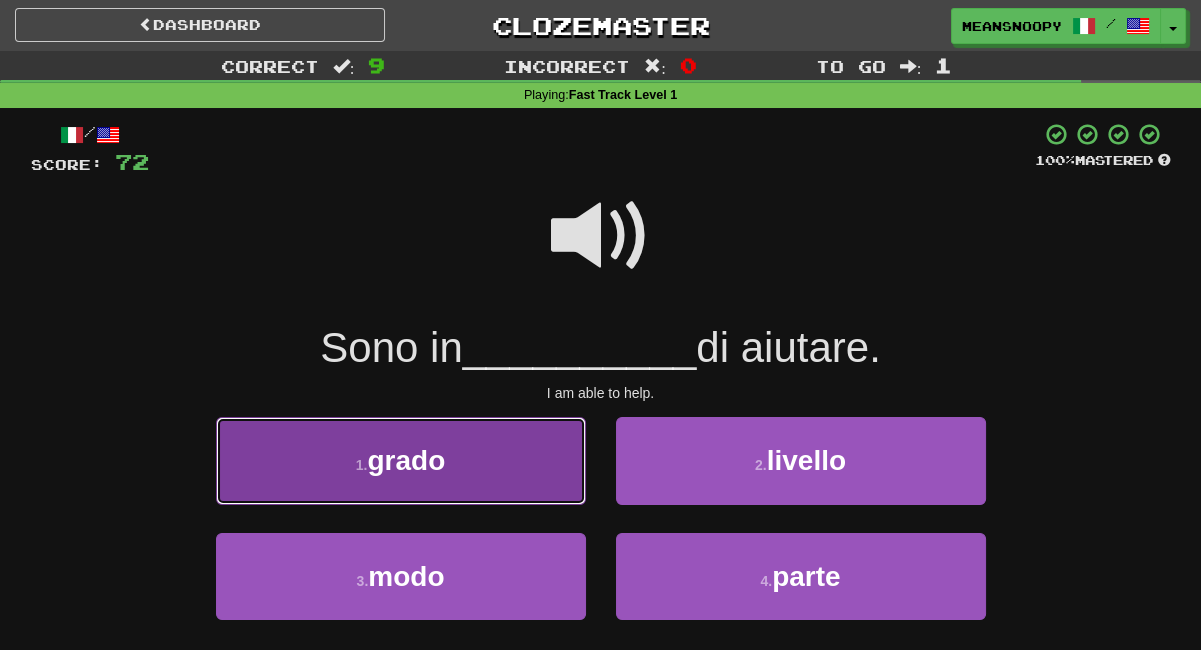 click on "1 .  grado" at bounding box center (401, 460) 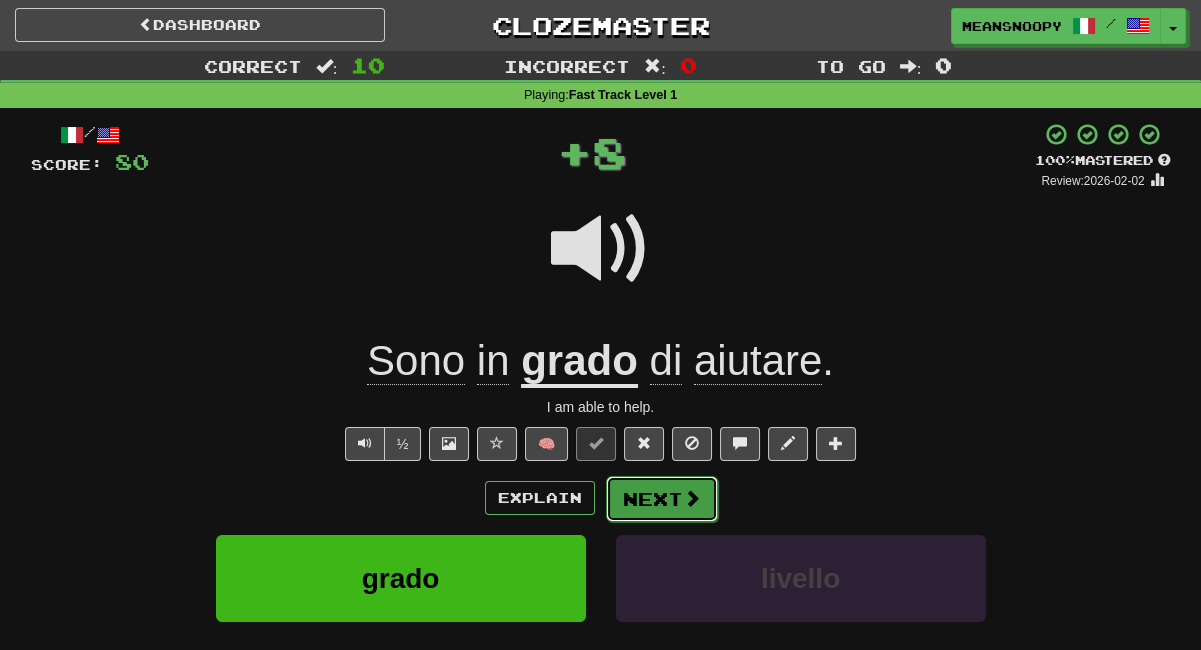 click on "Next" at bounding box center [662, 499] 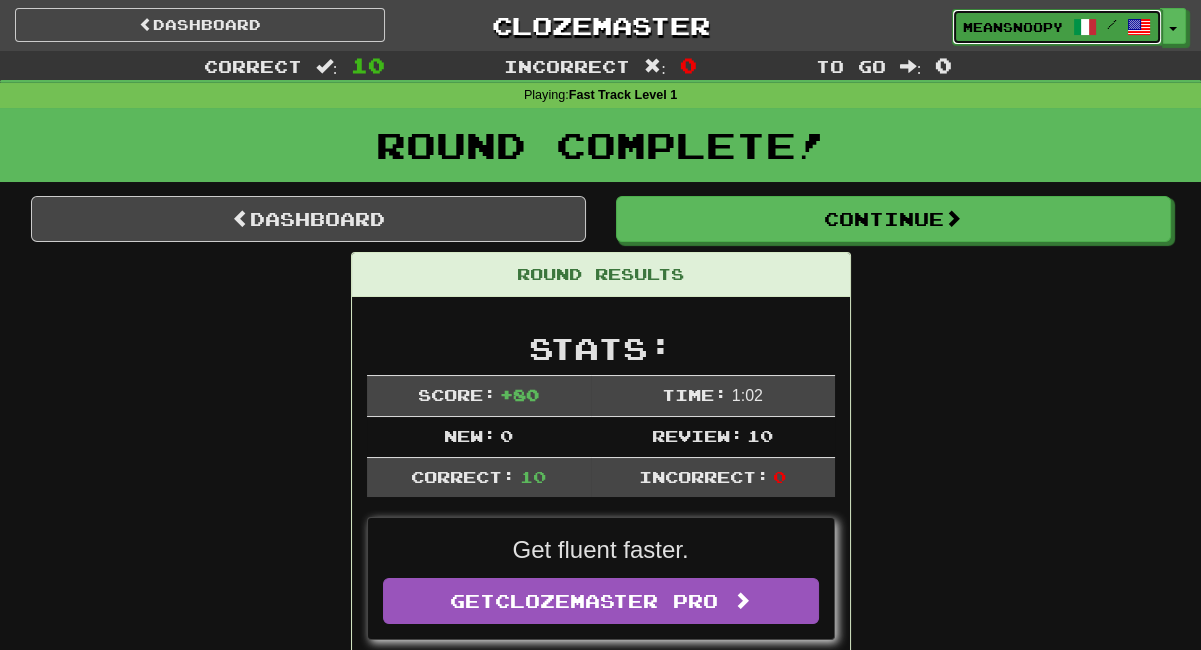 click on "meansnoopy" at bounding box center (1013, 27) 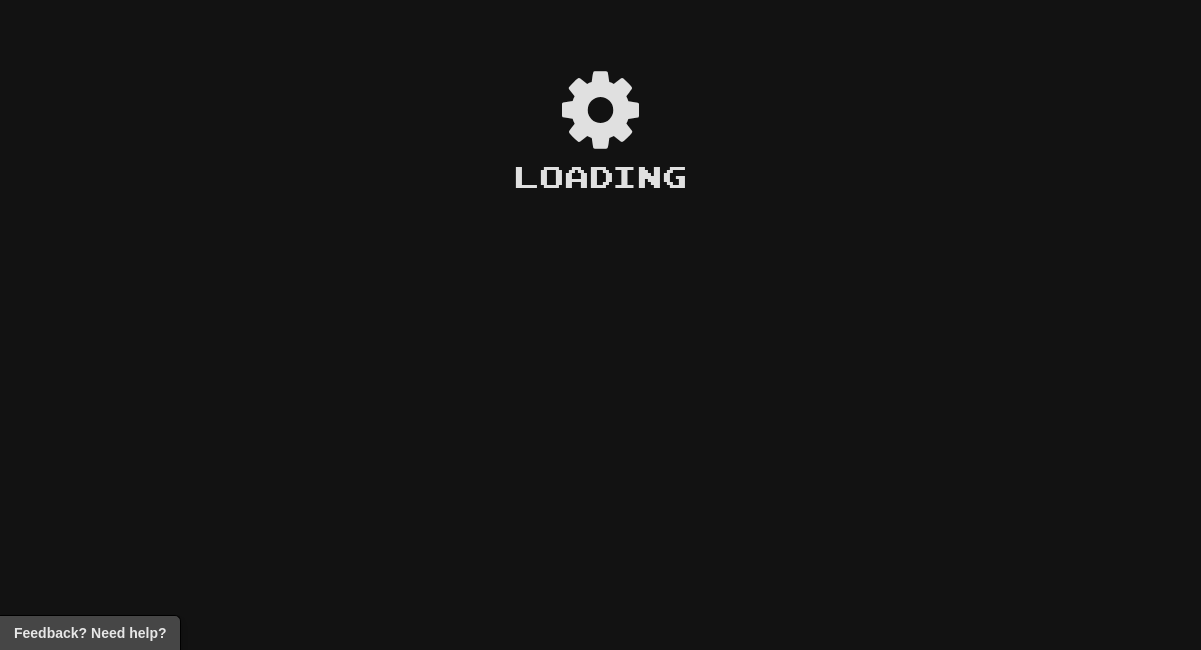 scroll, scrollTop: 0, scrollLeft: 0, axis: both 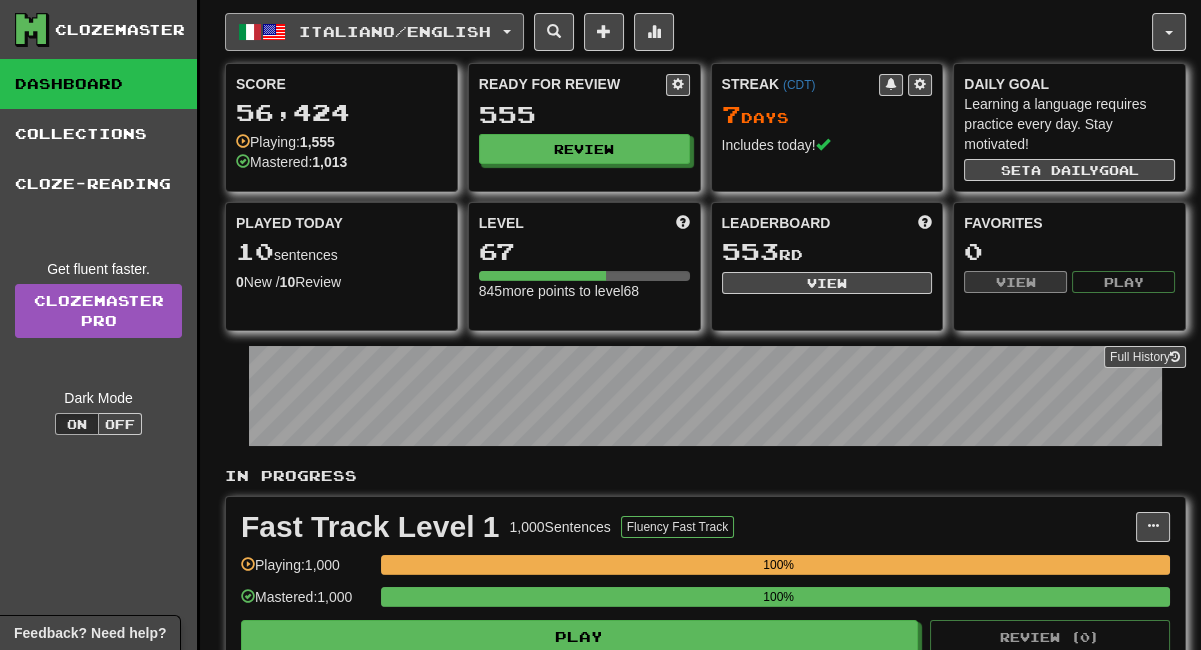 click on "Italiano  /  English" at bounding box center (374, 32) 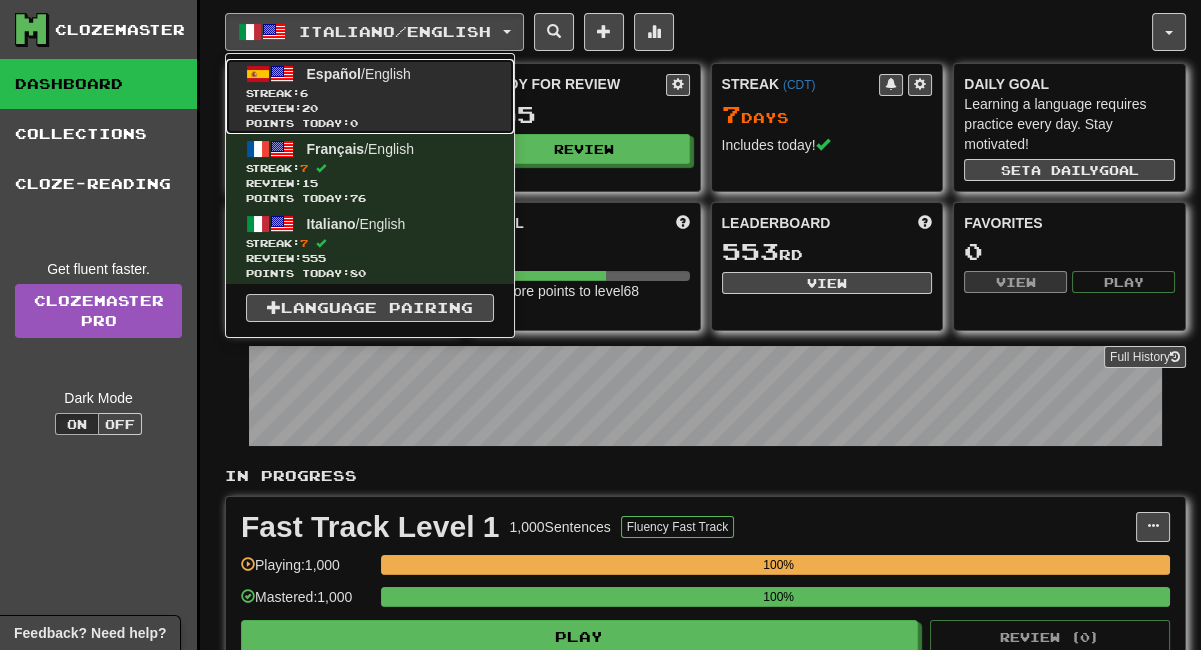 click on "Español  /  English Streak:  6   Review:  20 Points today:  0" at bounding box center [370, 96] 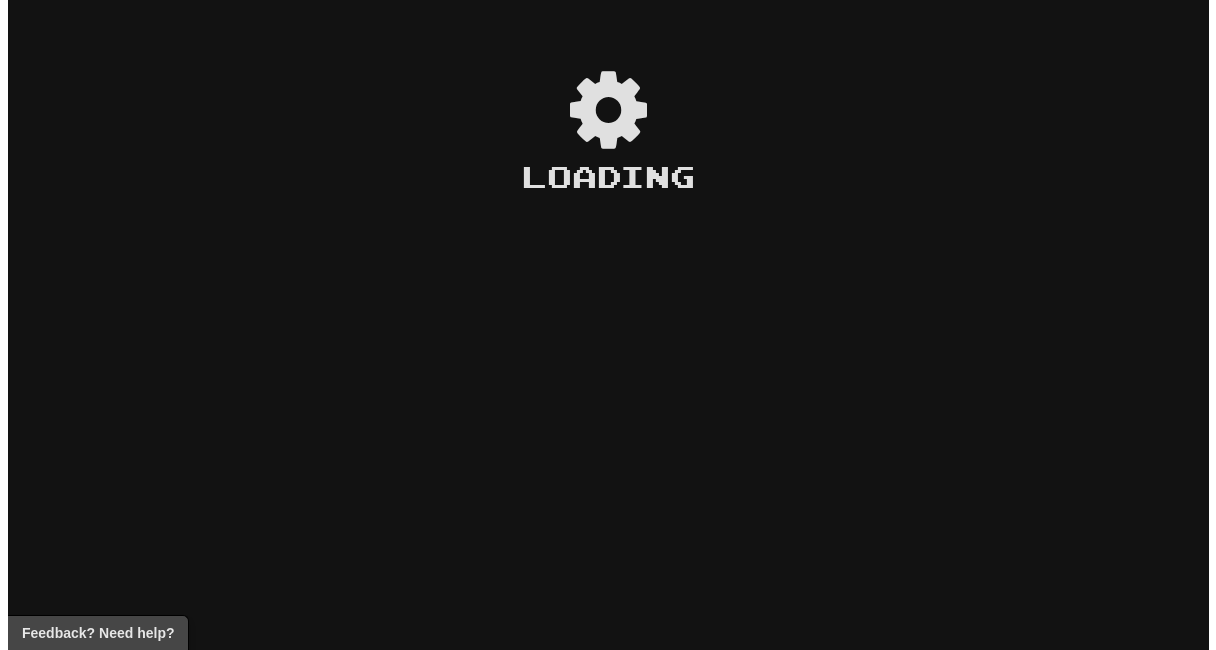 scroll, scrollTop: 0, scrollLeft: 0, axis: both 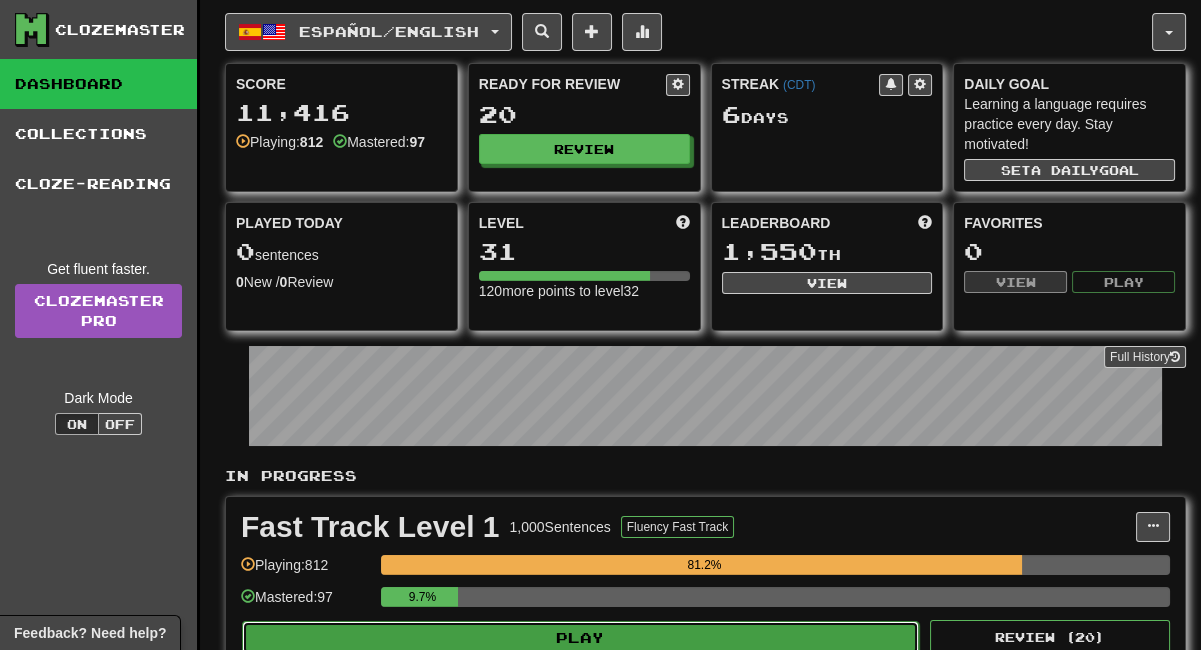click on "Play" at bounding box center (580, 638) 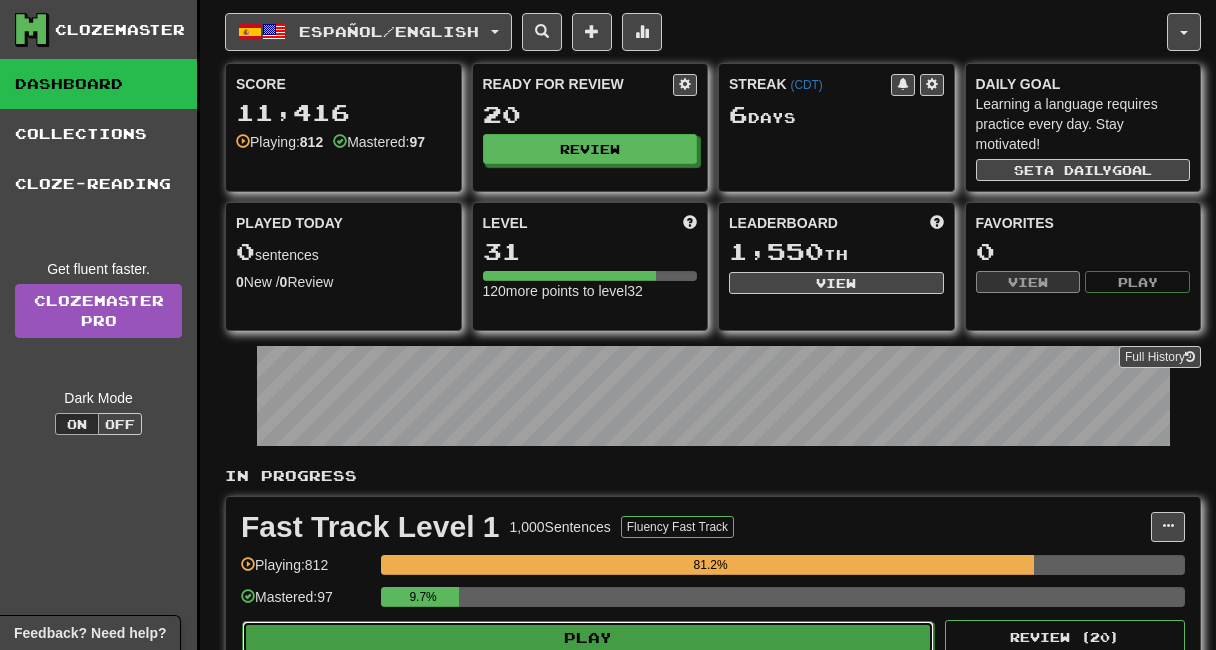 select on "**" 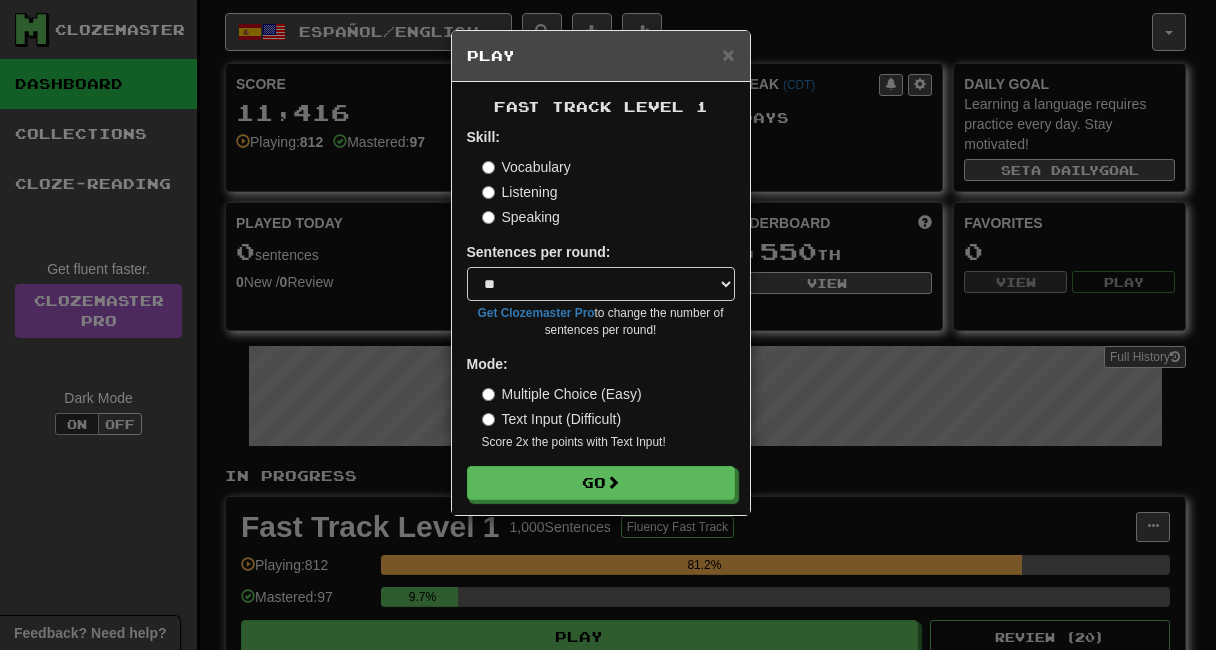 click on "Listening" at bounding box center (520, 192) 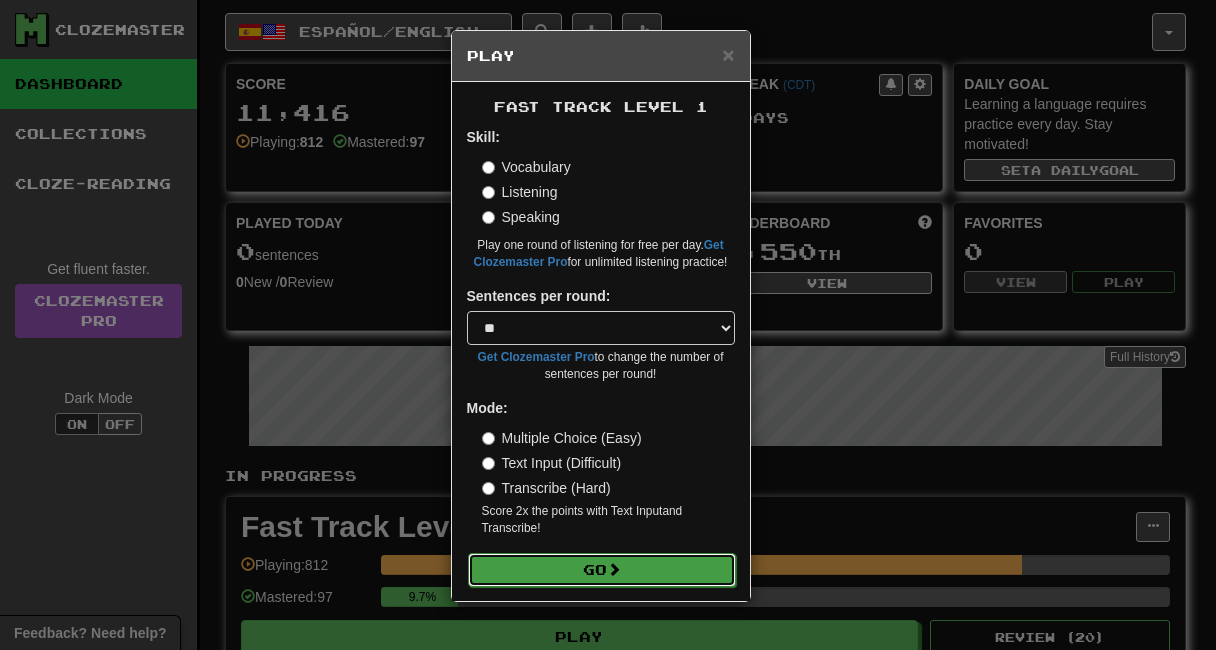 click on "Go" at bounding box center (602, 570) 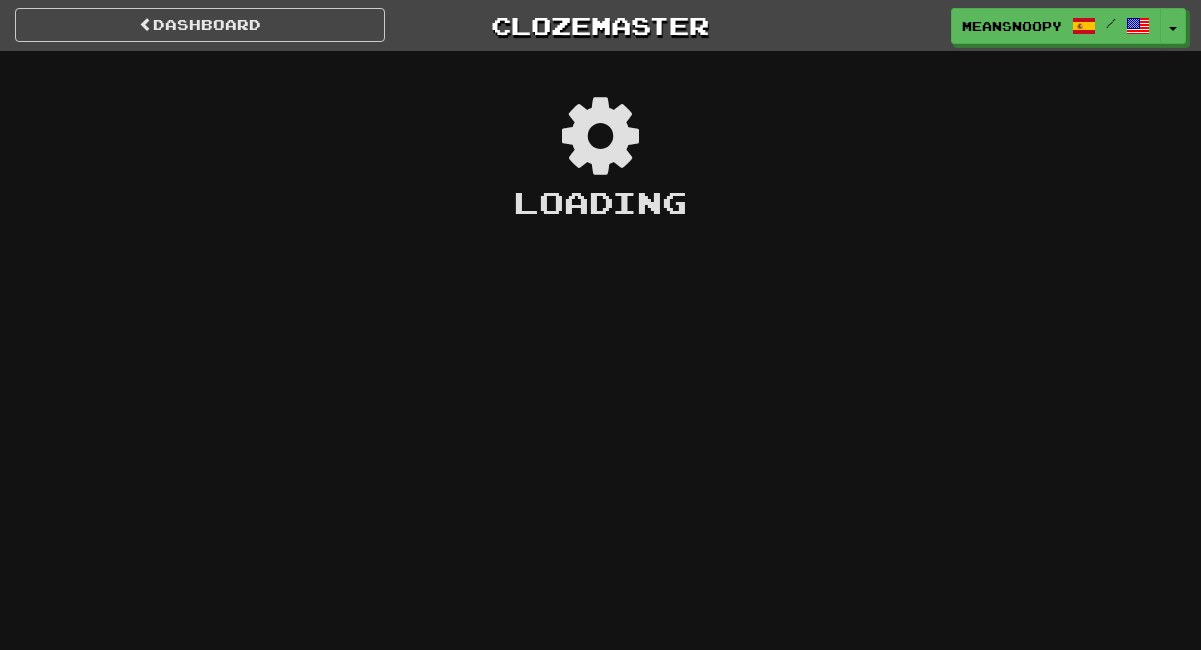 scroll, scrollTop: 0, scrollLeft: 0, axis: both 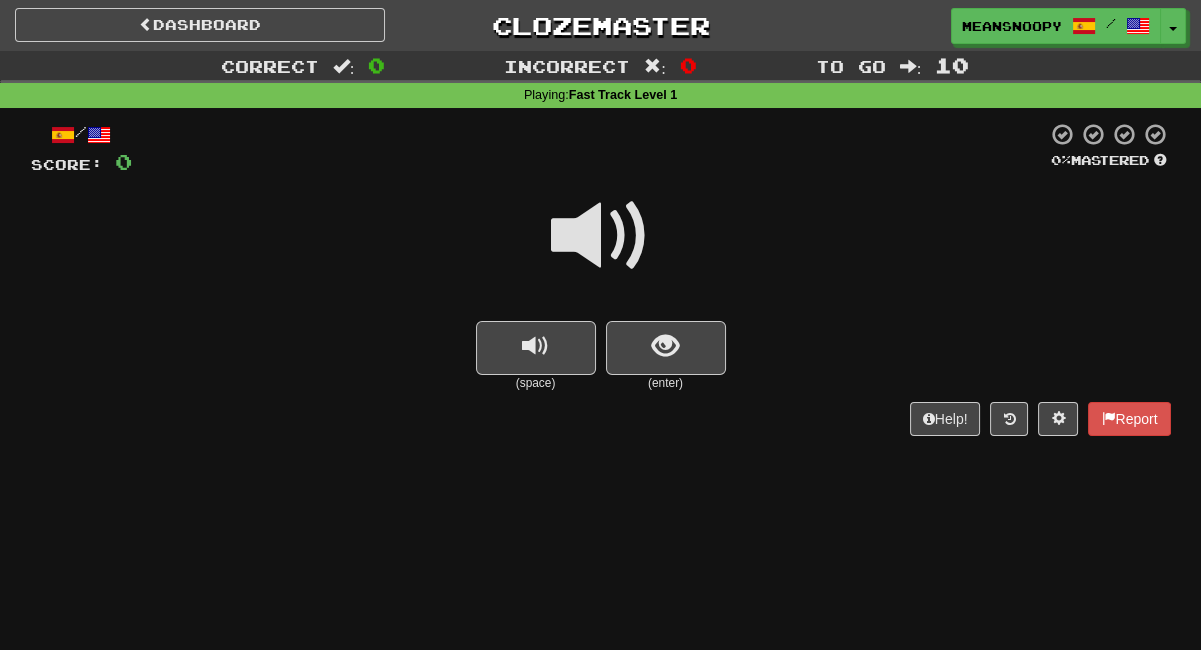 click at bounding box center (601, 236) 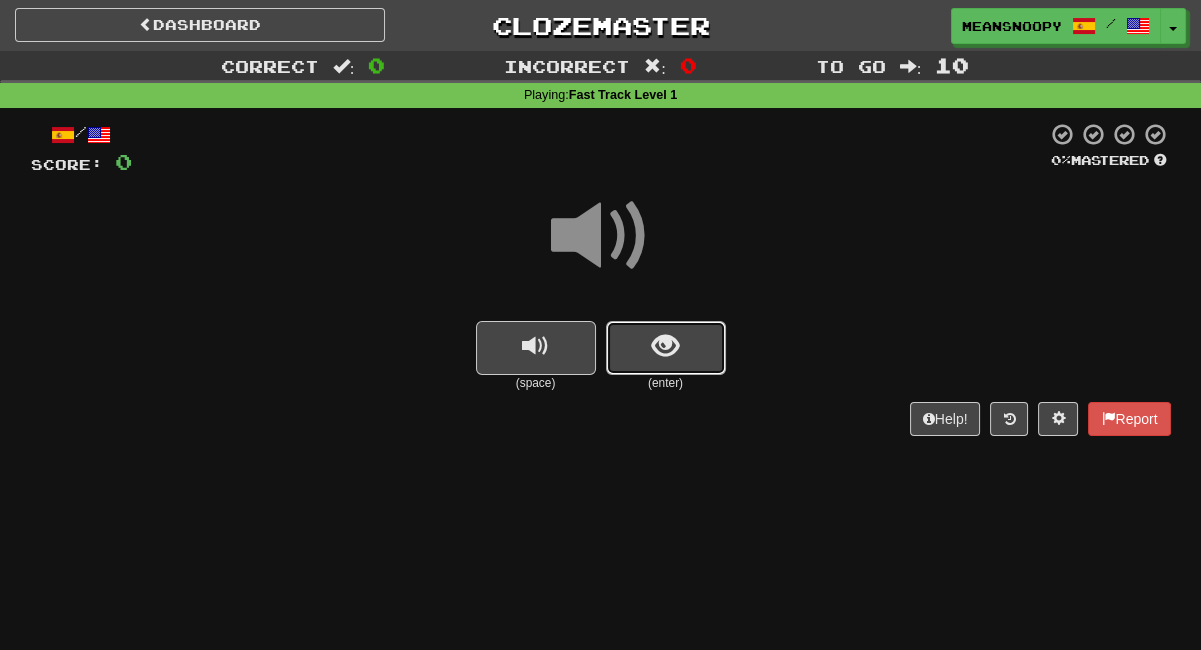 click at bounding box center [665, 346] 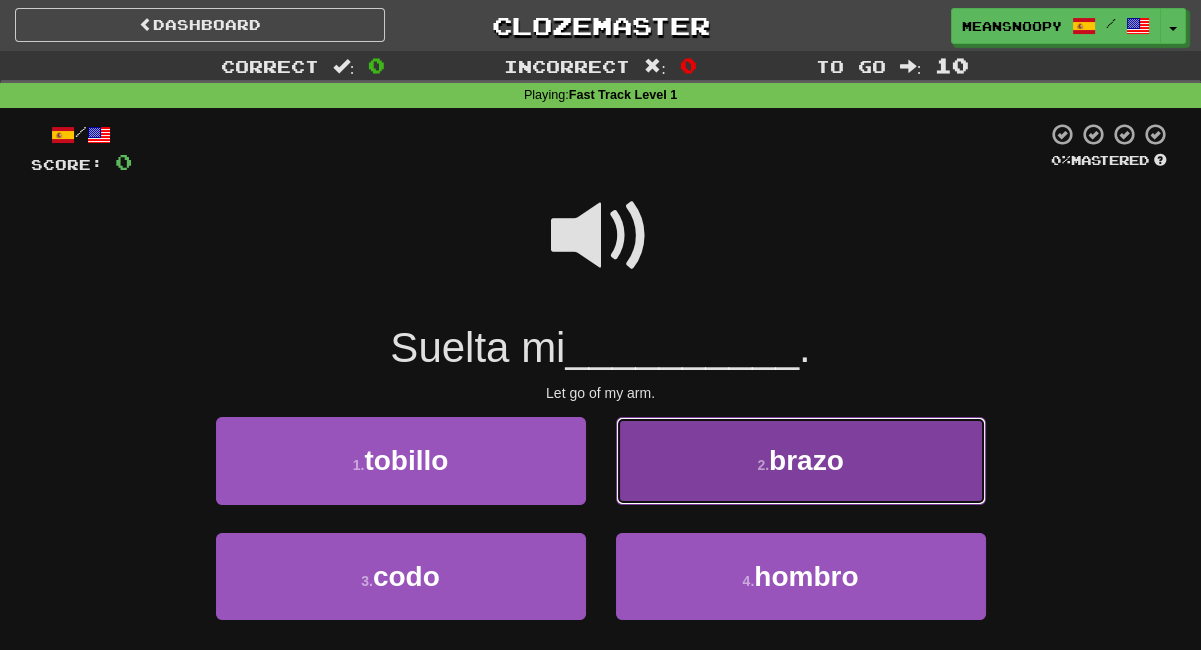 click on "2 .  brazo" at bounding box center (801, 460) 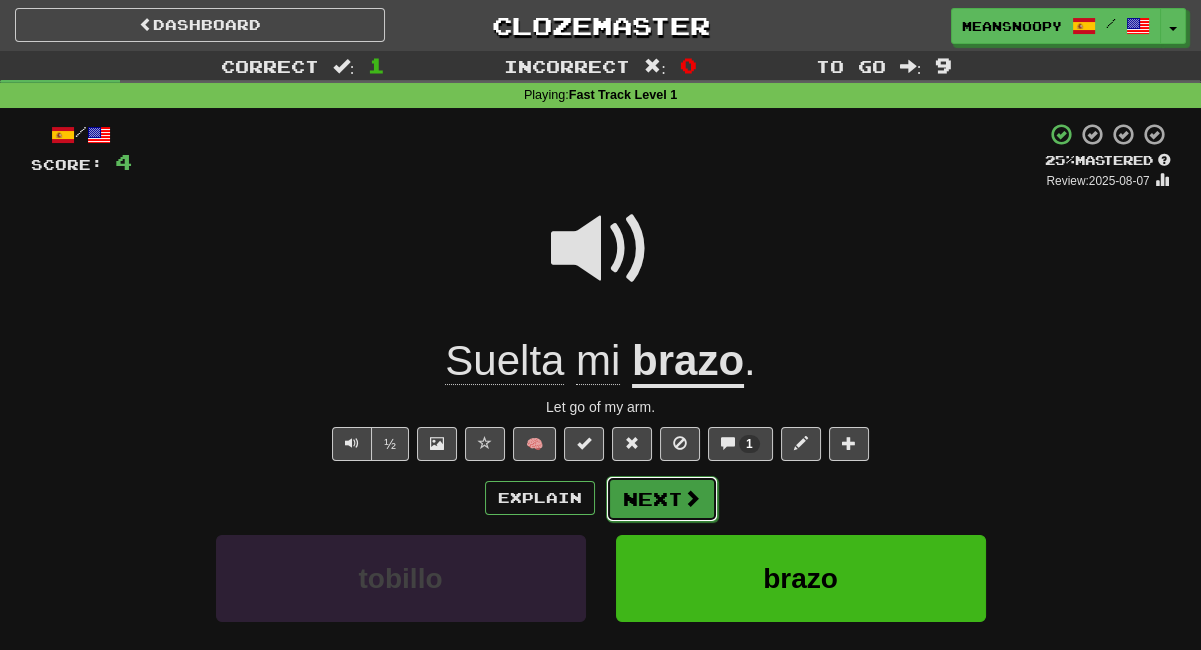 click at bounding box center (692, 498) 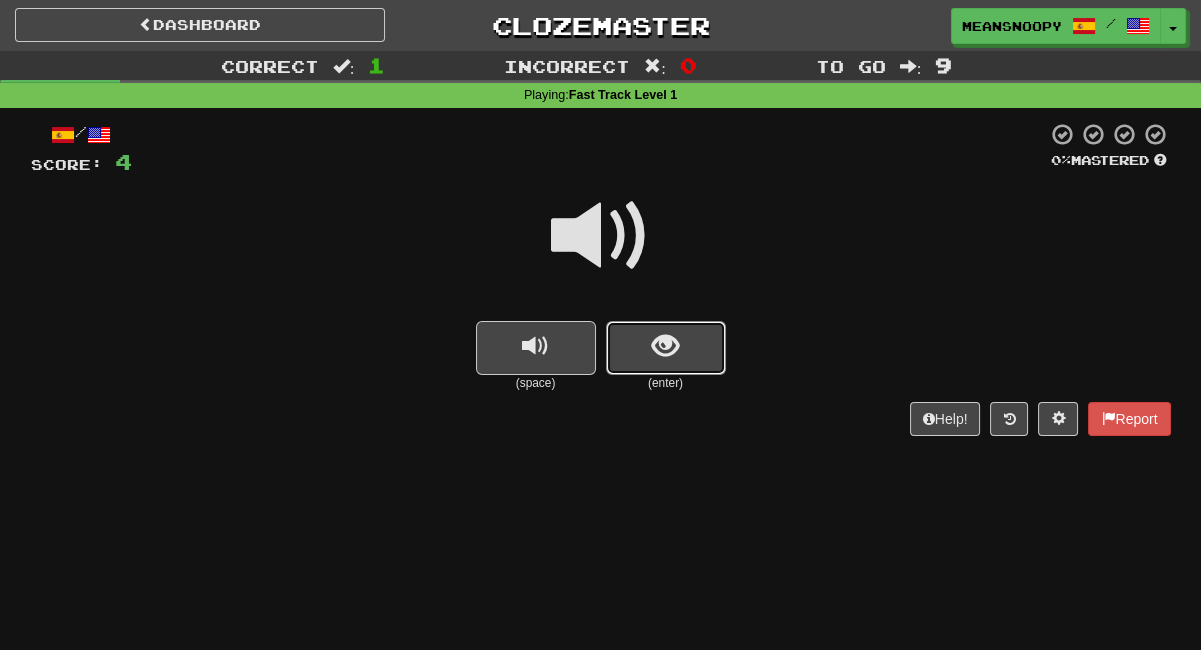 click at bounding box center (666, 348) 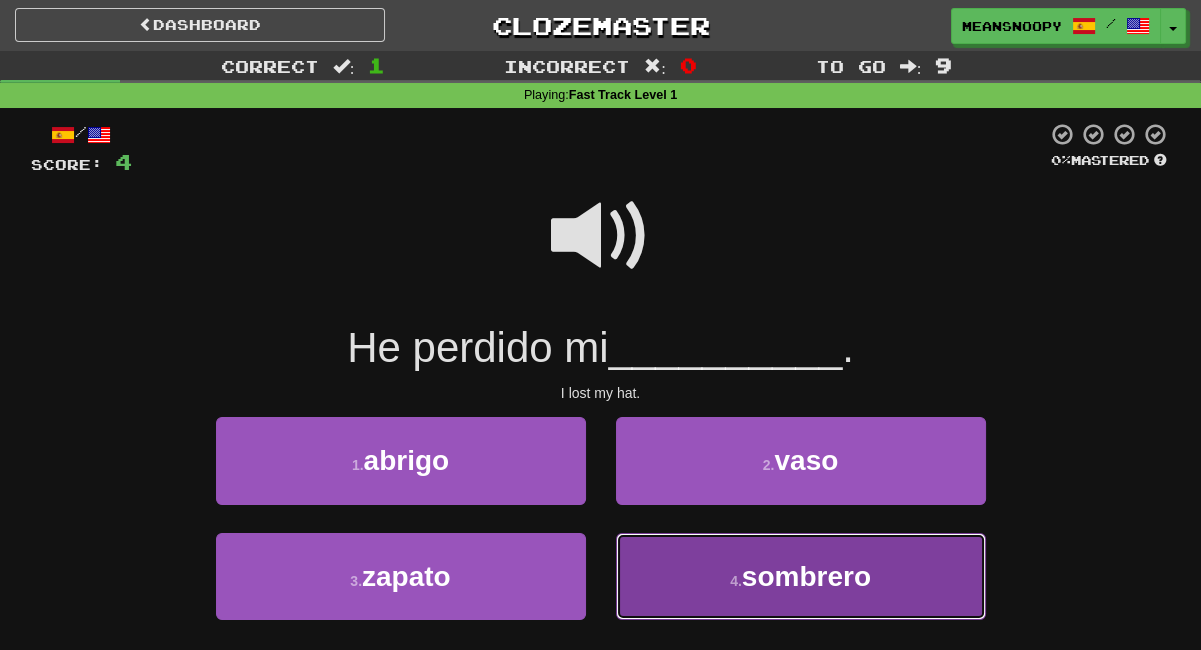 click on "4 .  sombrero" at bounding box center [801, 576] 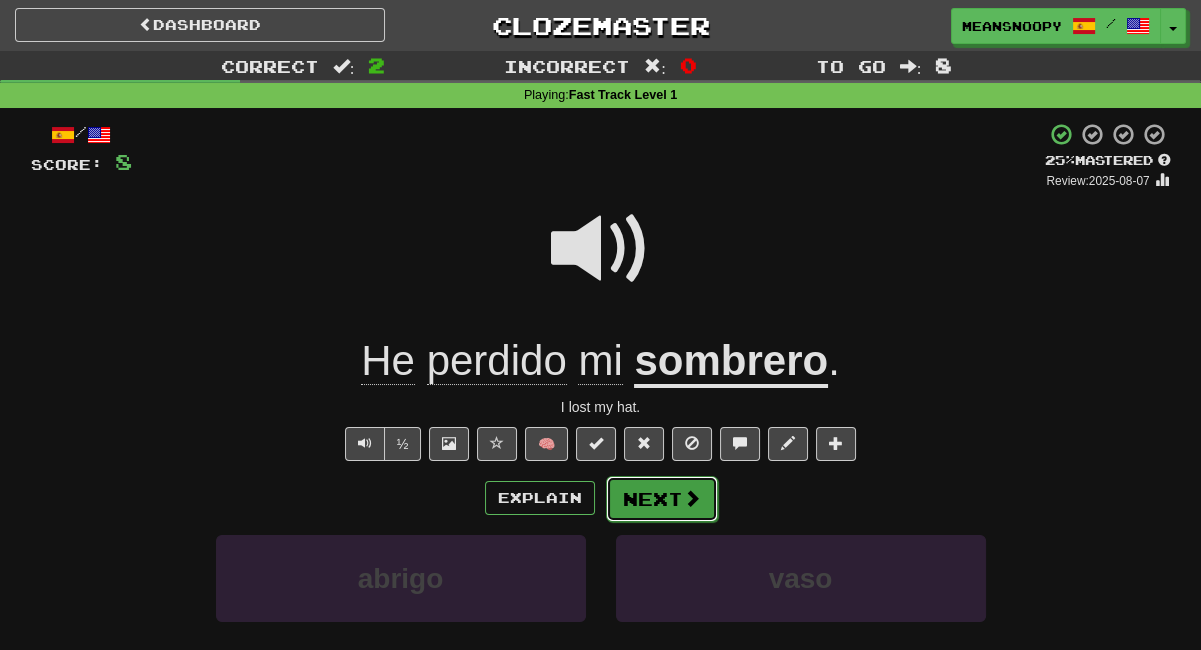 click on "Next" at bounding box center (662, 499) 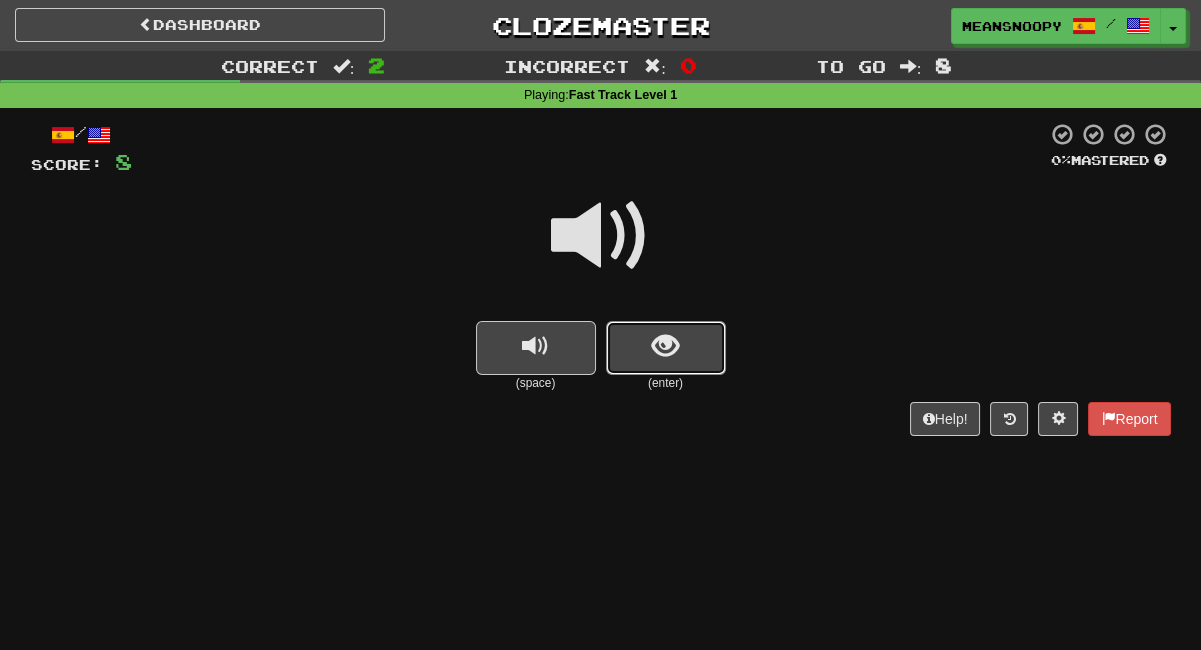 click at bounding box center (666, 348) 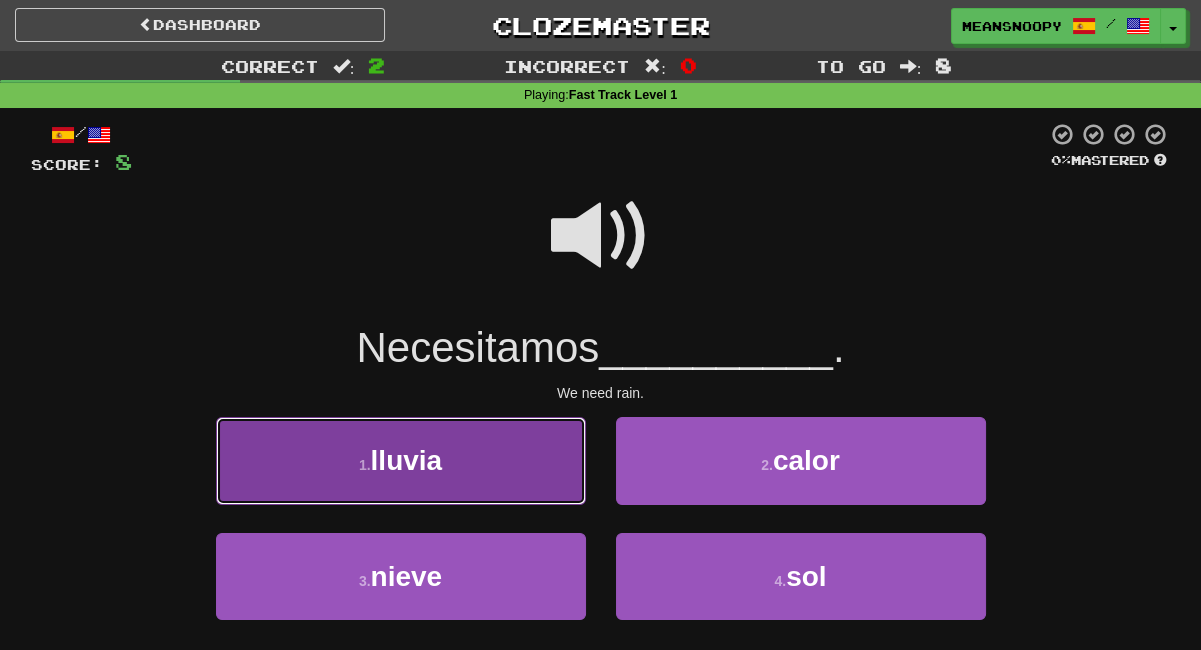 click on "1 .  lluvia" at bounding box center (401, 460) 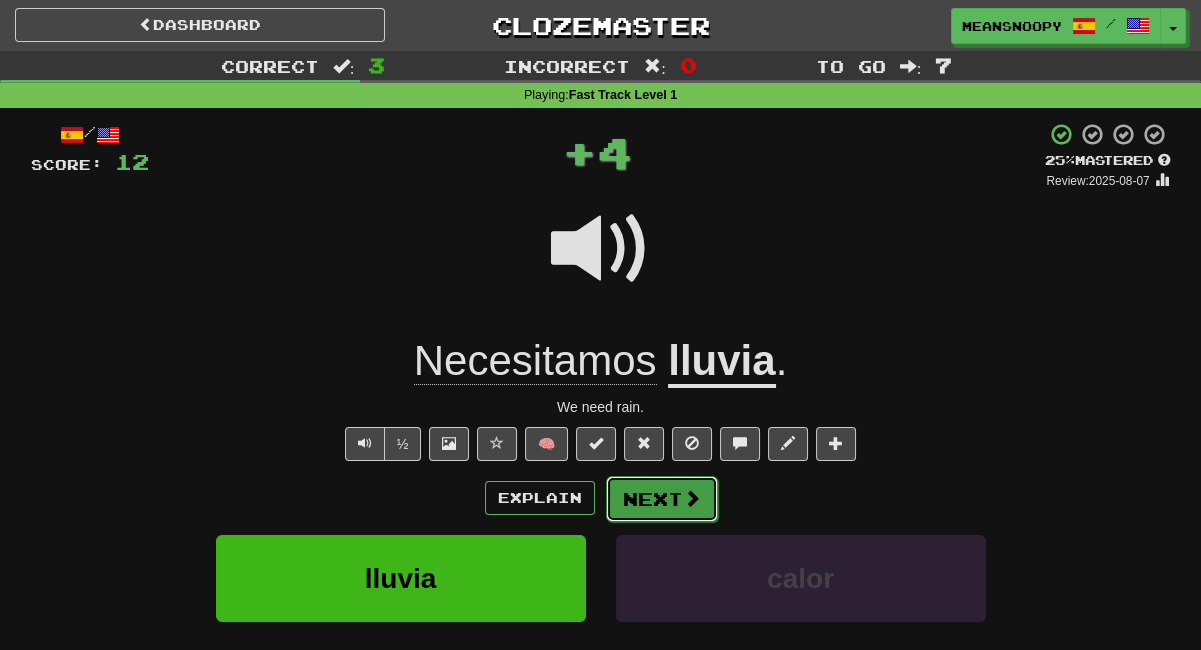 click on "Next" at bounding box center [662, 499] 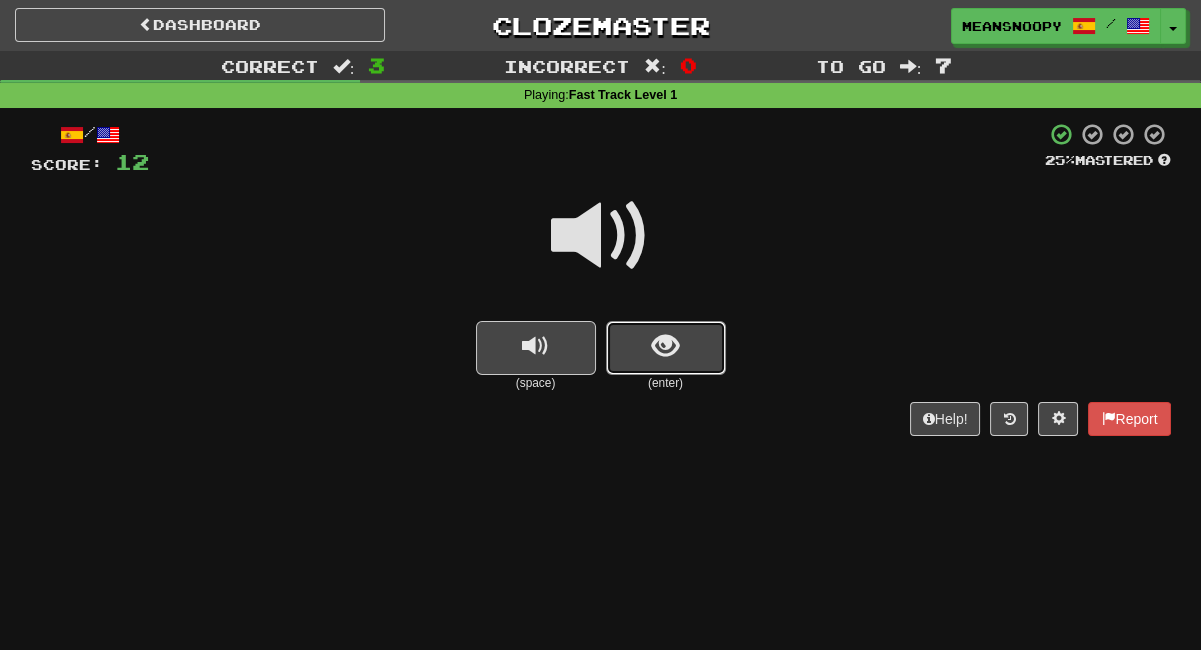 click at bounding box center [665, 346] 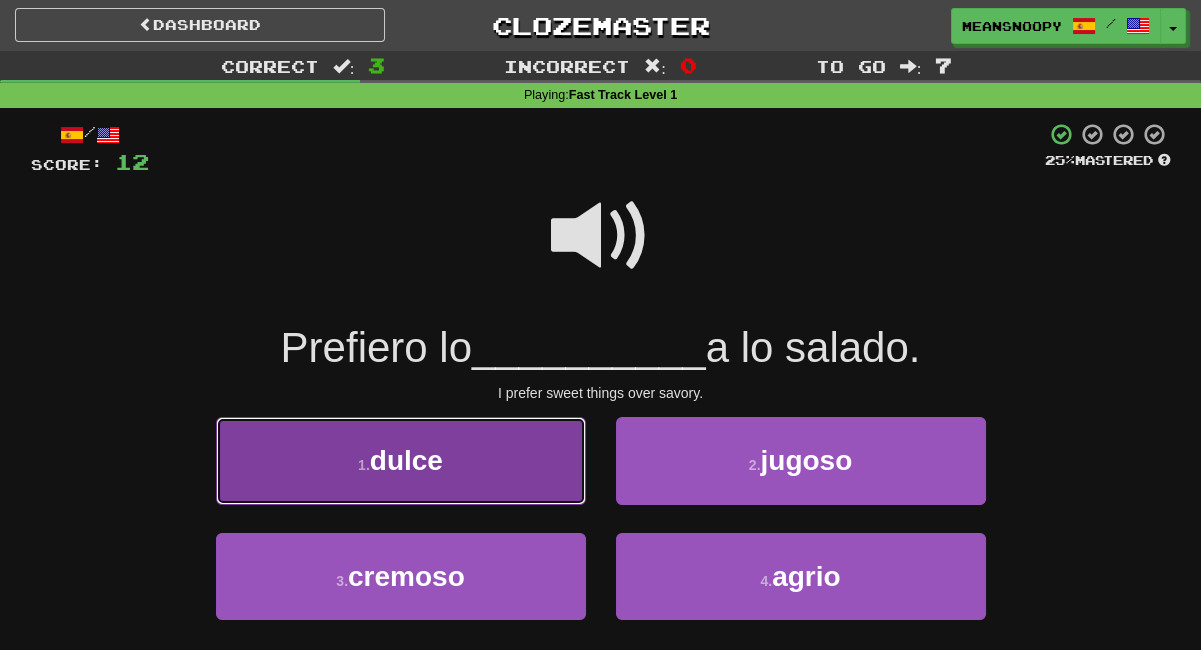 click on "1 .  dulce" at bounding box center (401, 460) 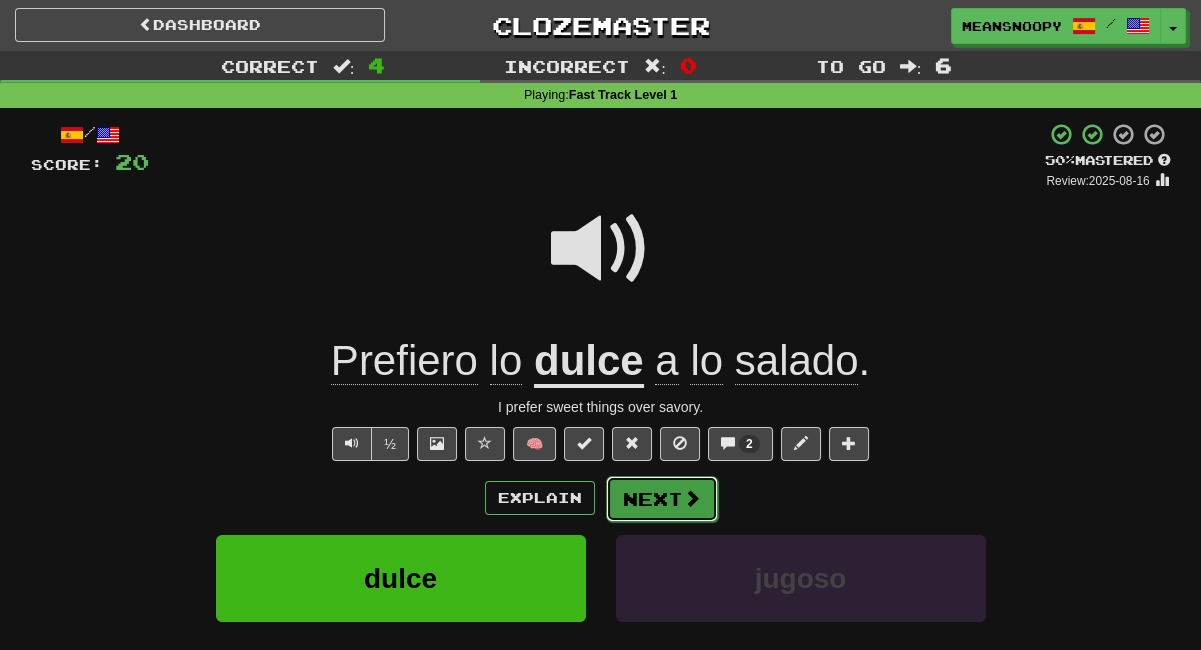 click on "Next" at bounding box center (662, 499) 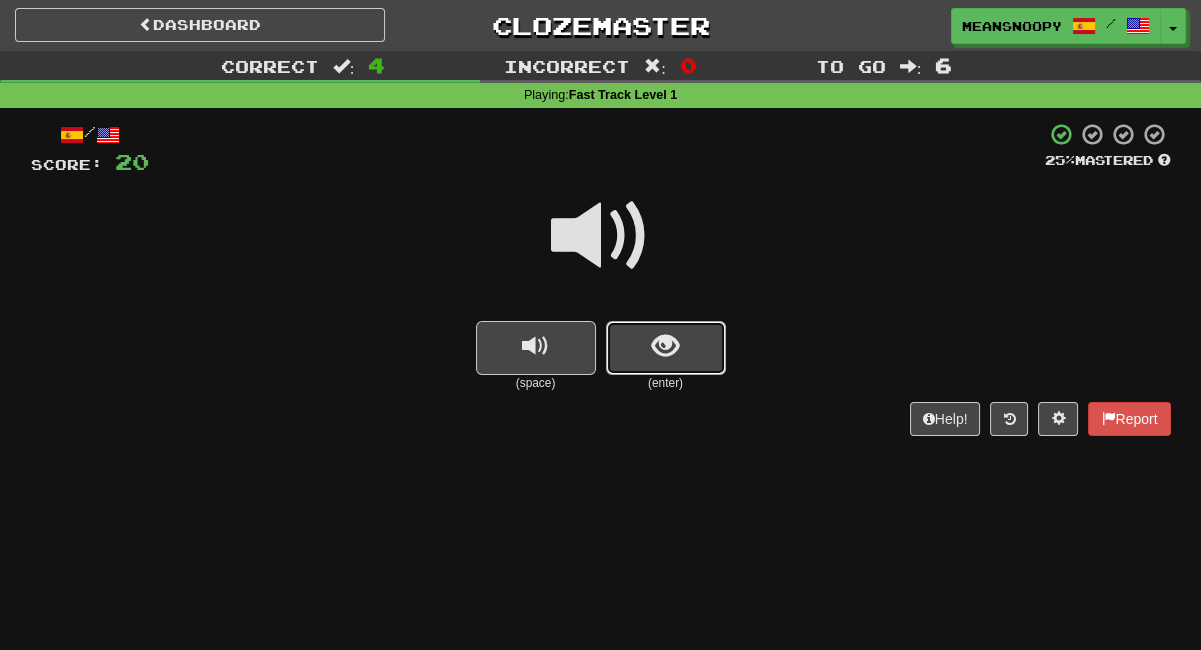 click at bounding box center [666, 348] 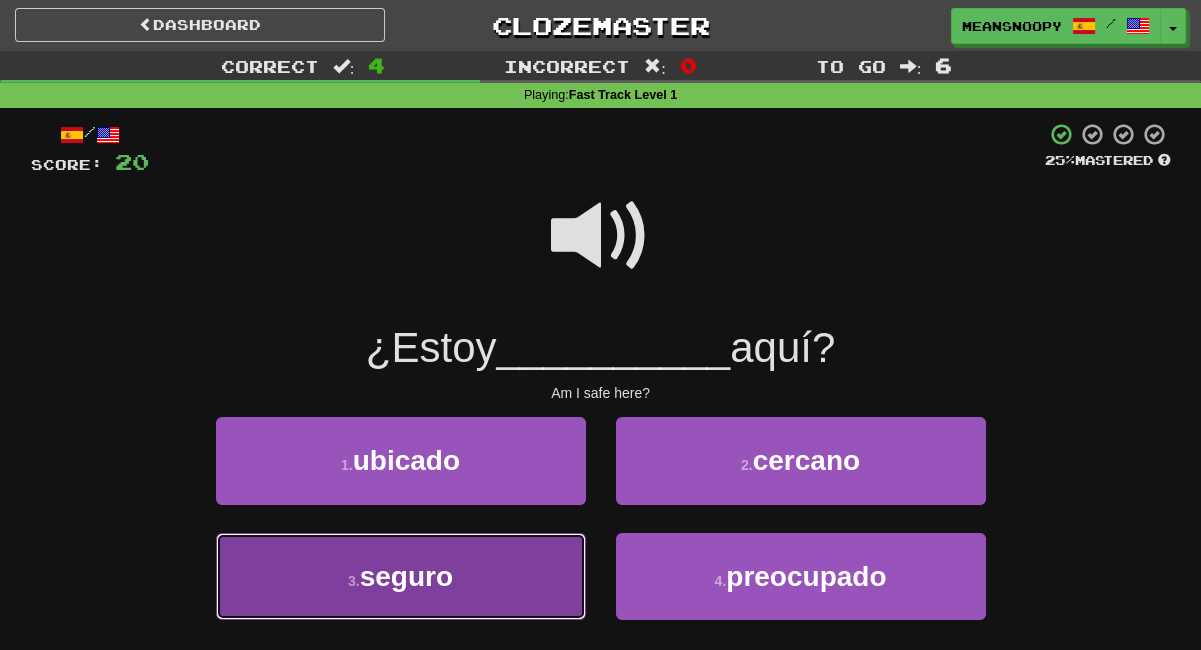 click on "3 .  seguro" at bounding box center [401, 576] 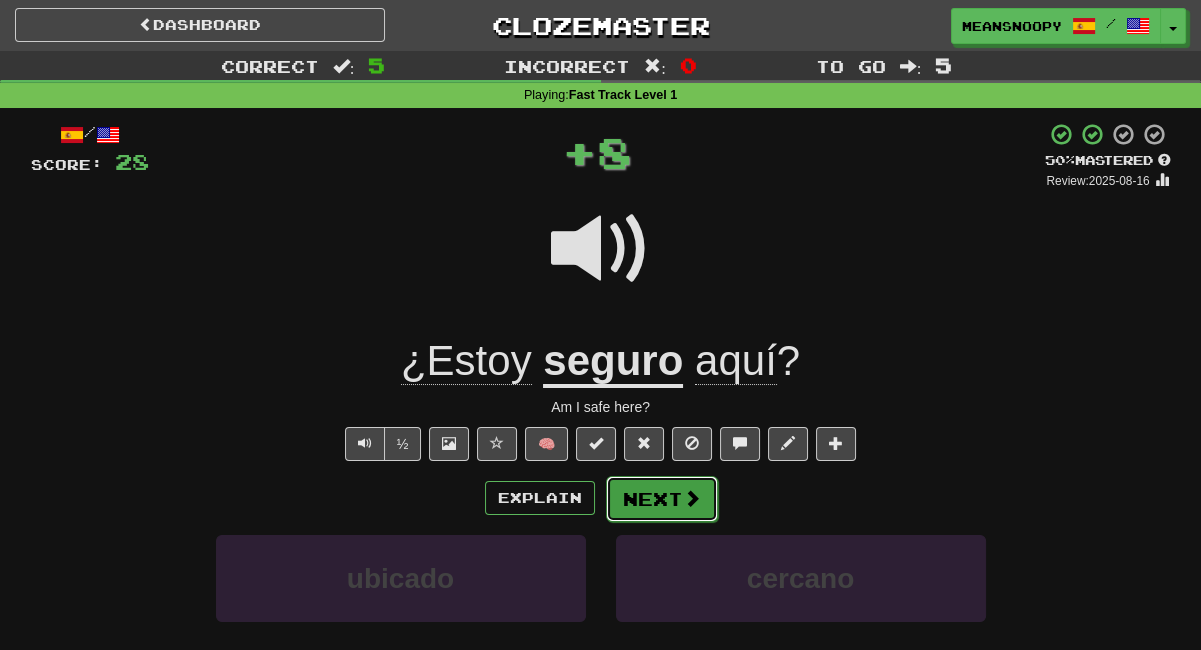 click on "Next" at bounding box center (662, 499) 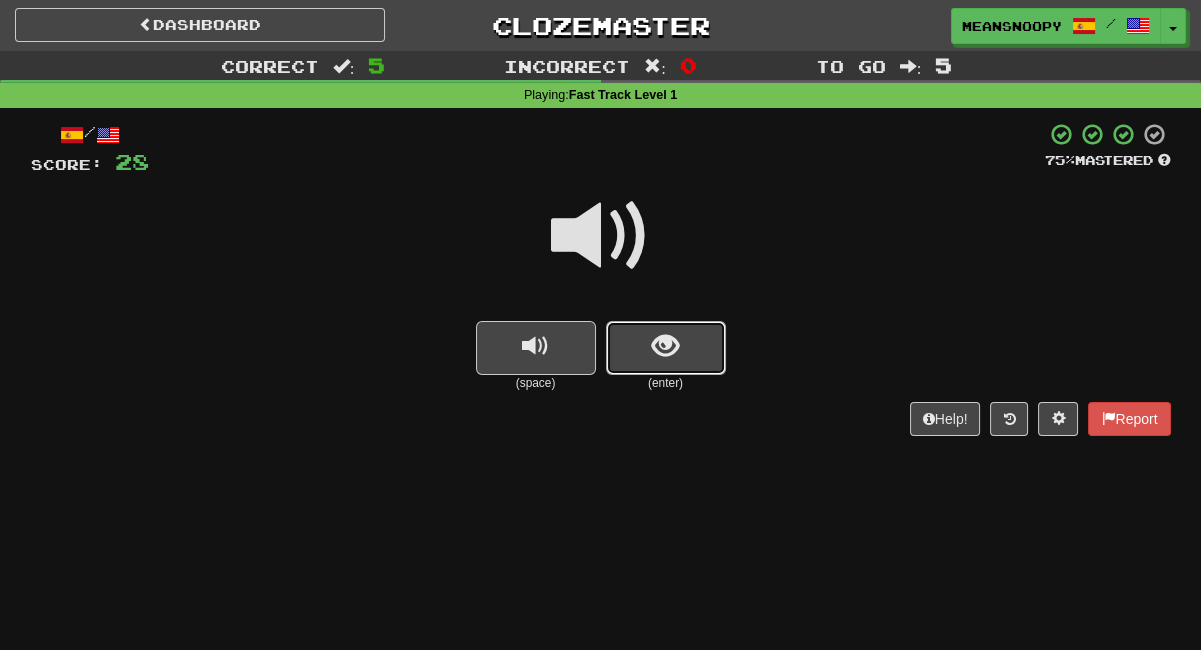 click at bounding box center (665, 346) 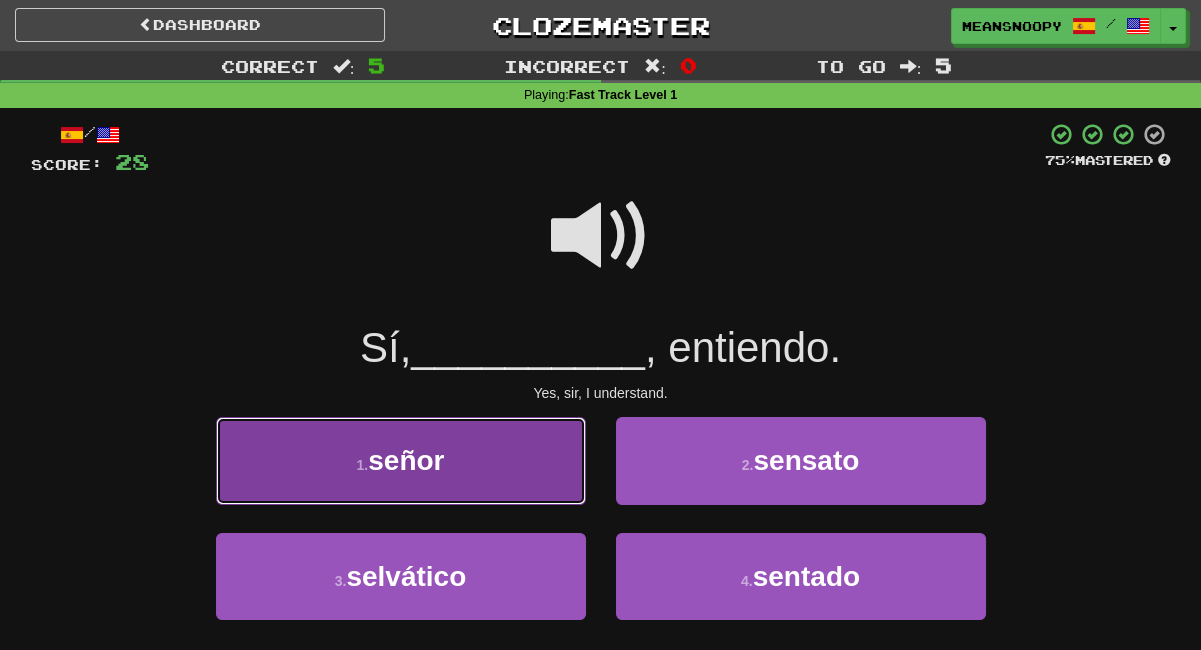 click on "1 .  [TITLE]" at bounding box center [401, 460] 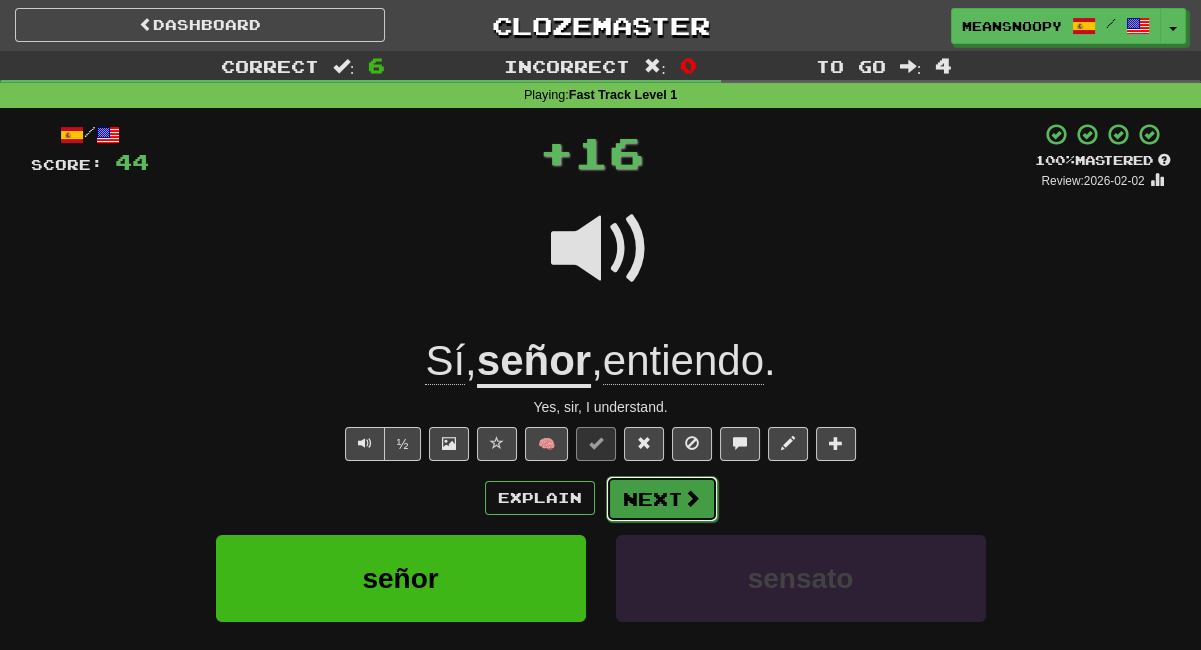 click on "Next" at bounding box center (662, 499) 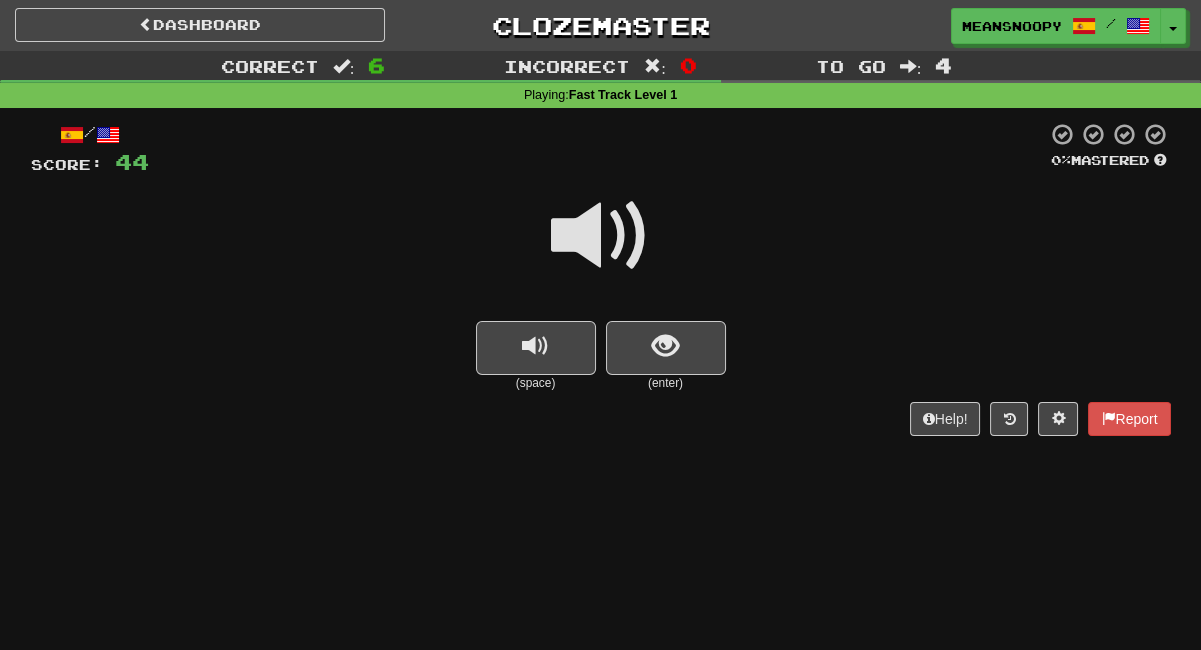 click at bounding box center [601, 236] 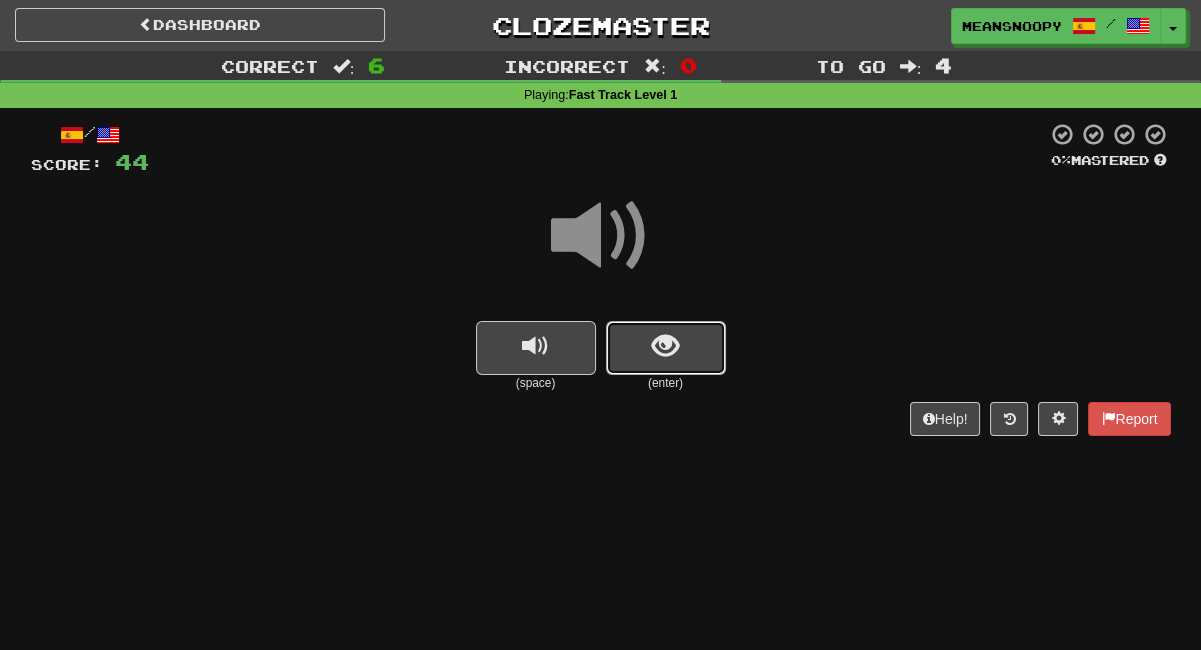 click at bounding box center [666, 348] 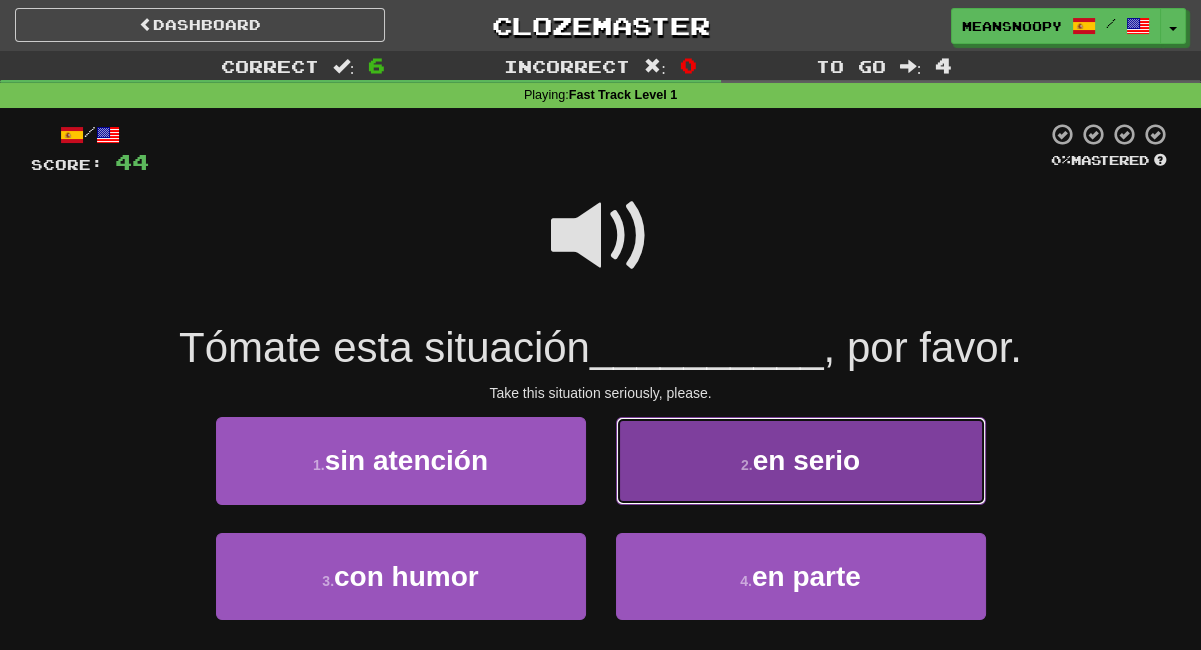 click on "2 .  en serio" at bounding box center (801, 460) 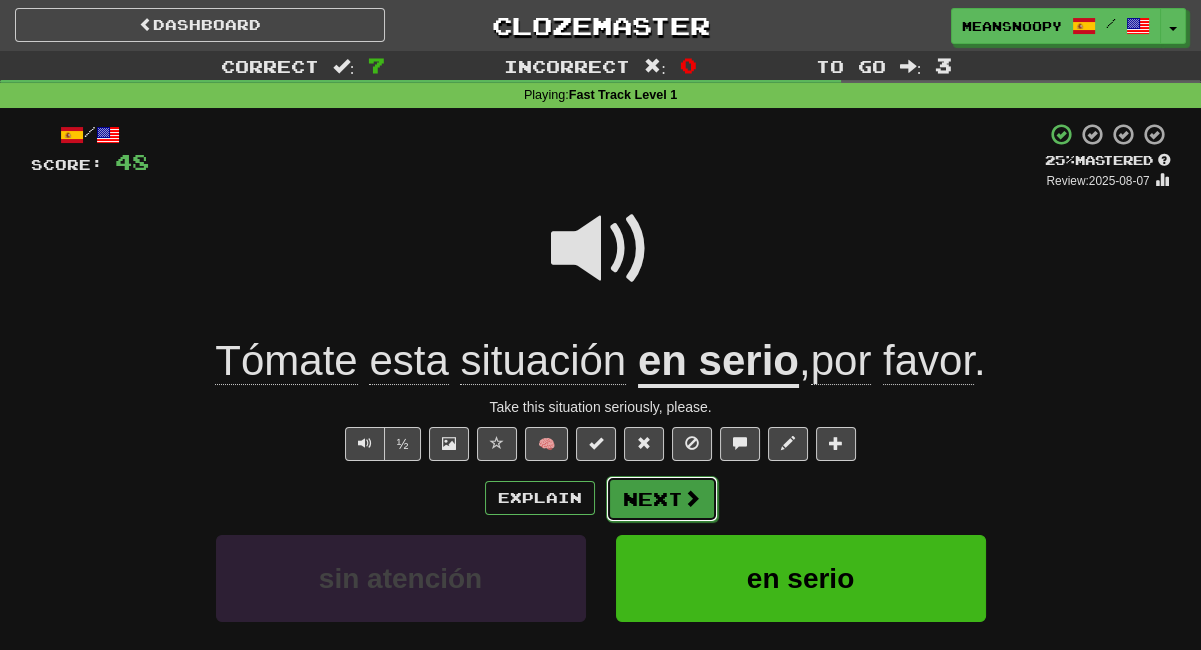 click at bounding box center [692, 498] 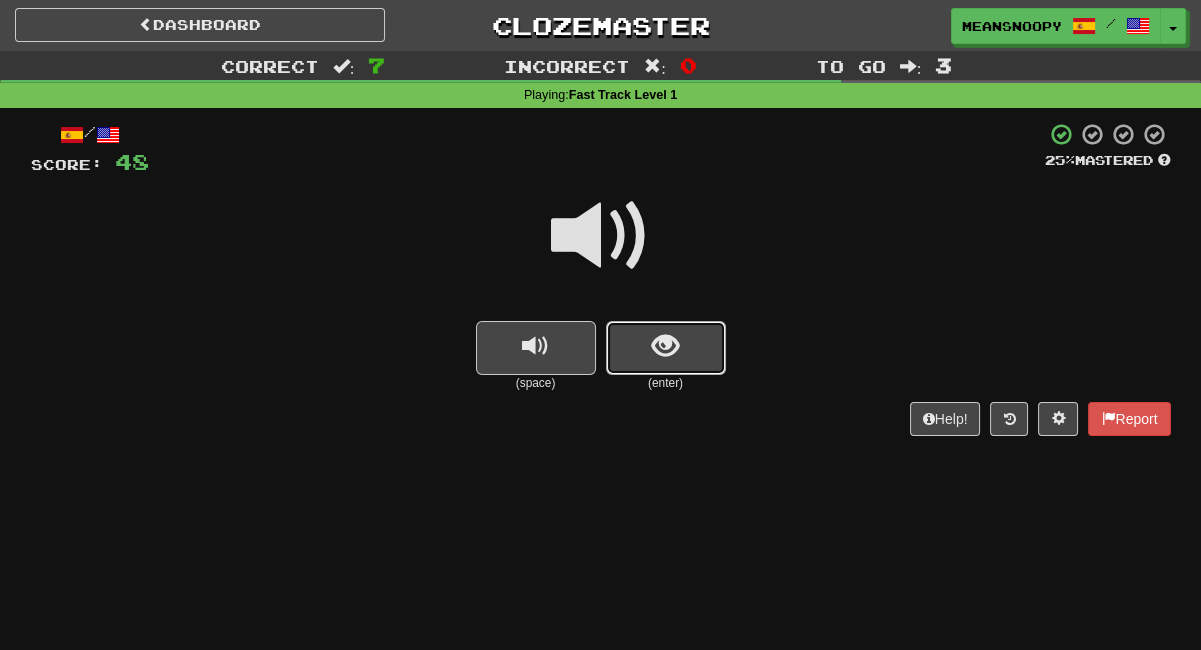 click at bounding box center [666, 348] 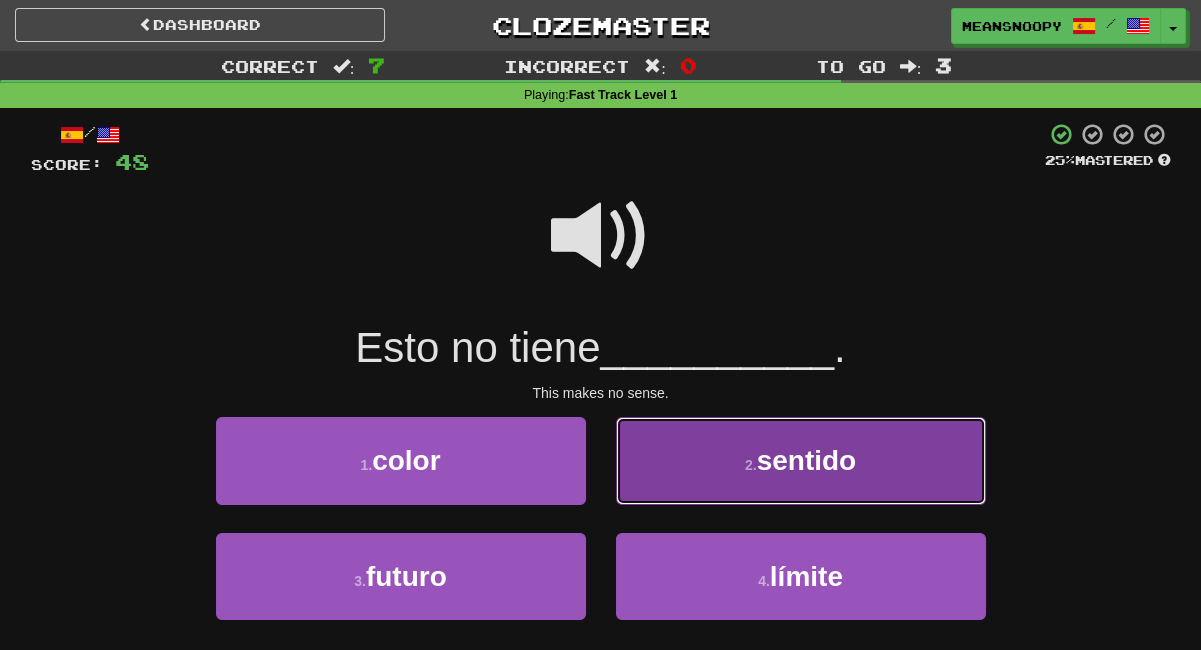 click on "2 .  sentido" at bounding box center [801, 460] 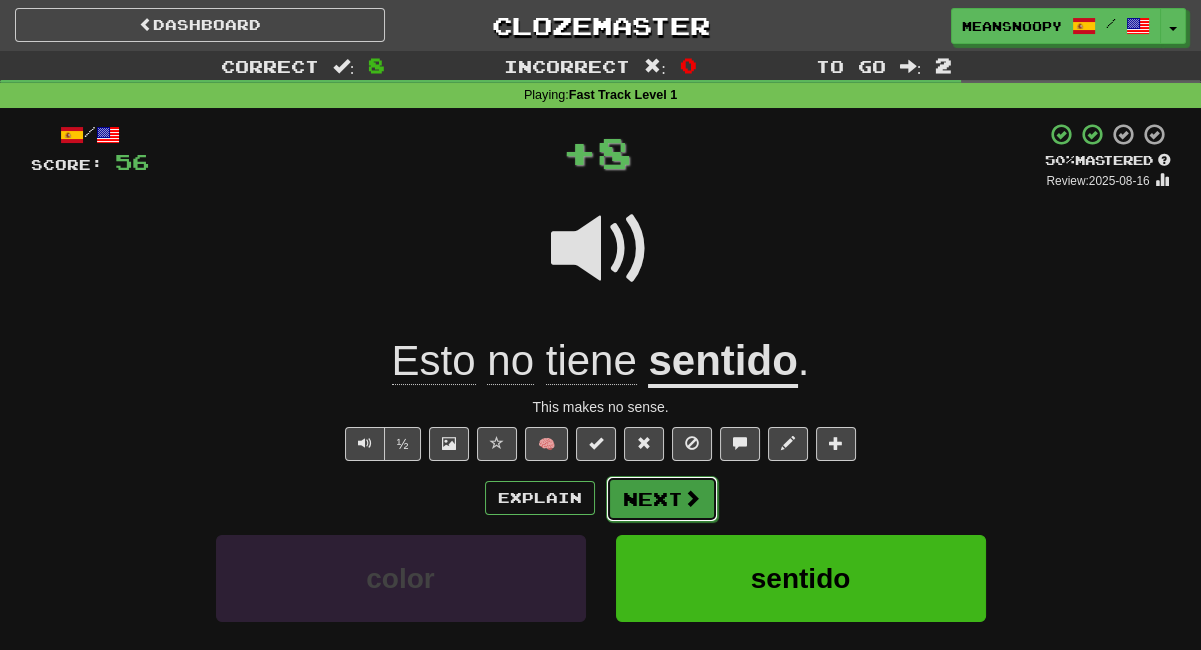 click on "Next" at bounding box center [662, 499] 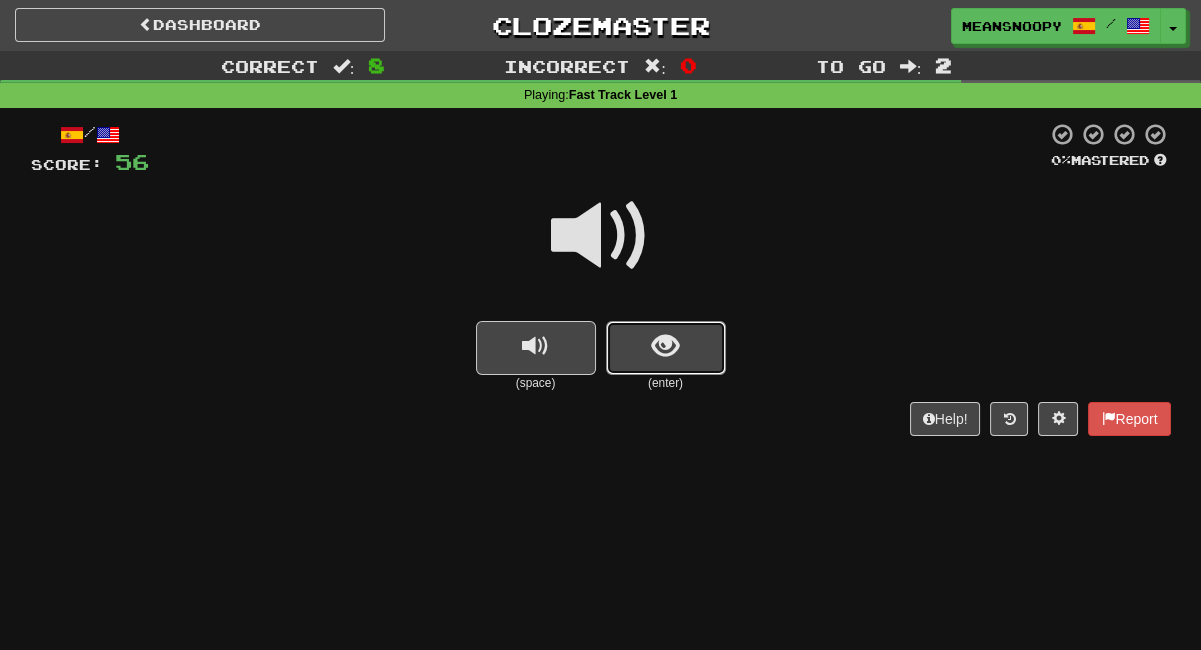 click at bounding box center [665, 346] 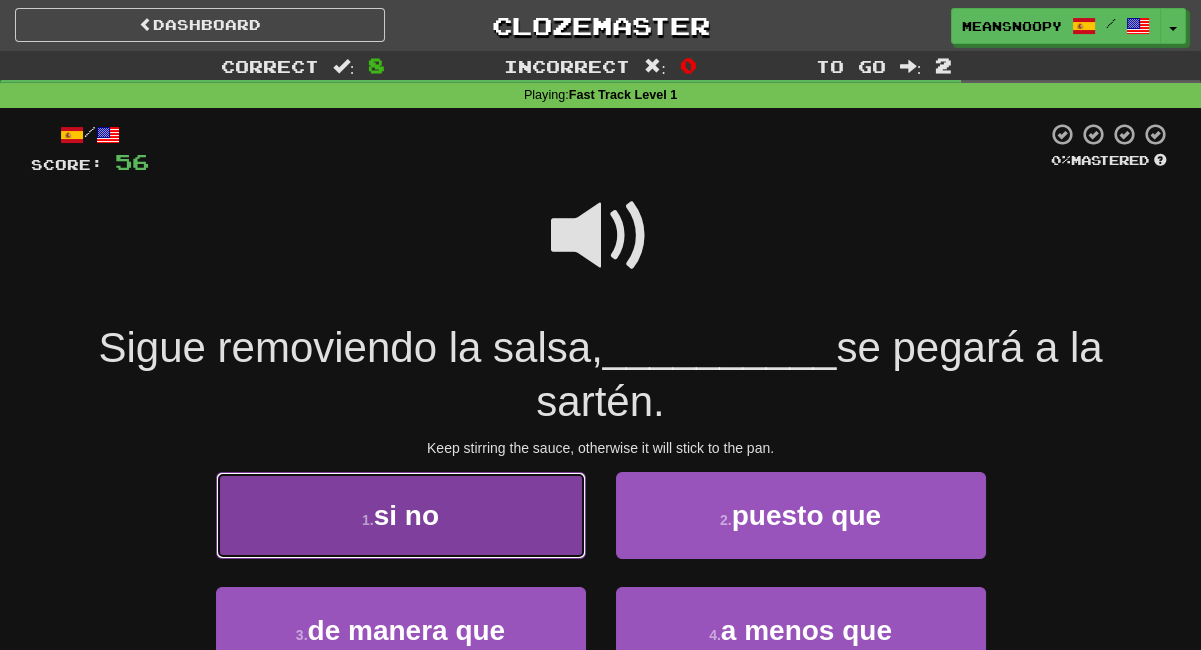 click on "si no" at bounding box center [406, 515] 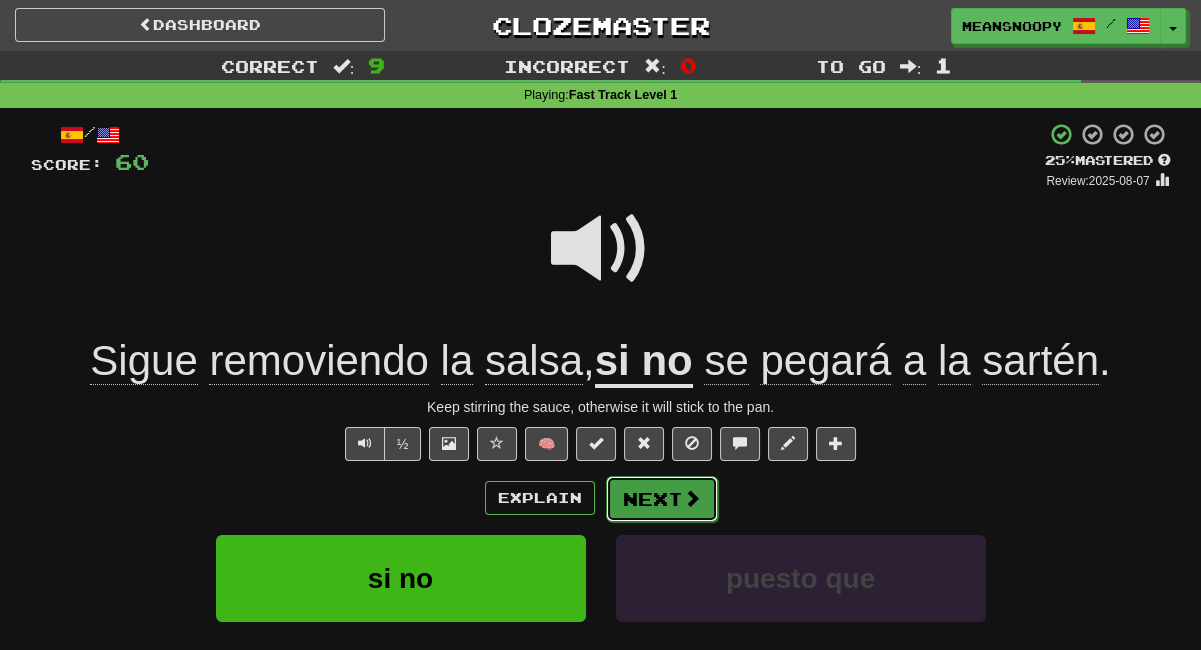 click on "Next" at bounding box center [662, 499] 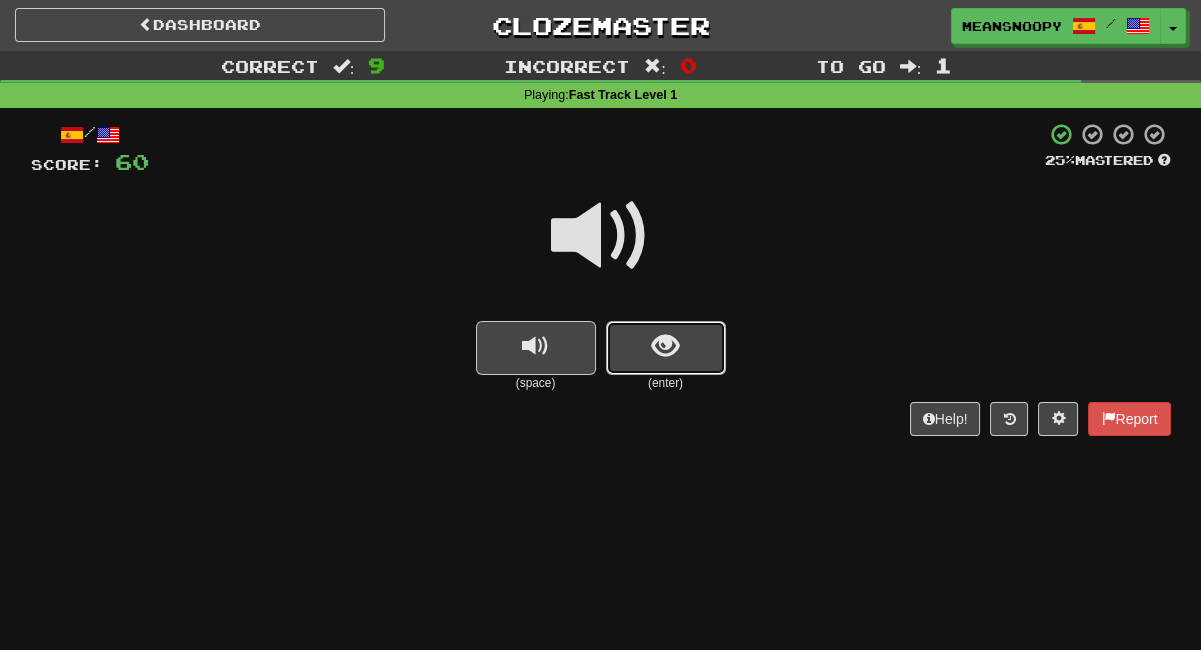 click at bounding box center (666, 348) 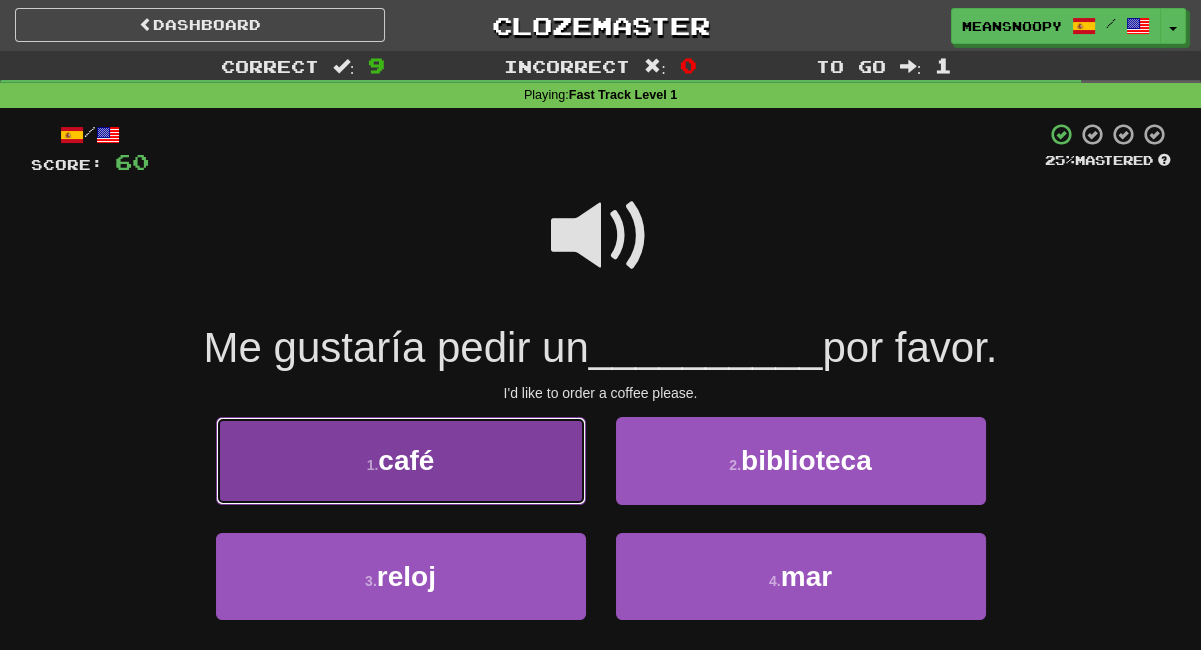 click on "1 .  café" at bounding box center [401, 460] 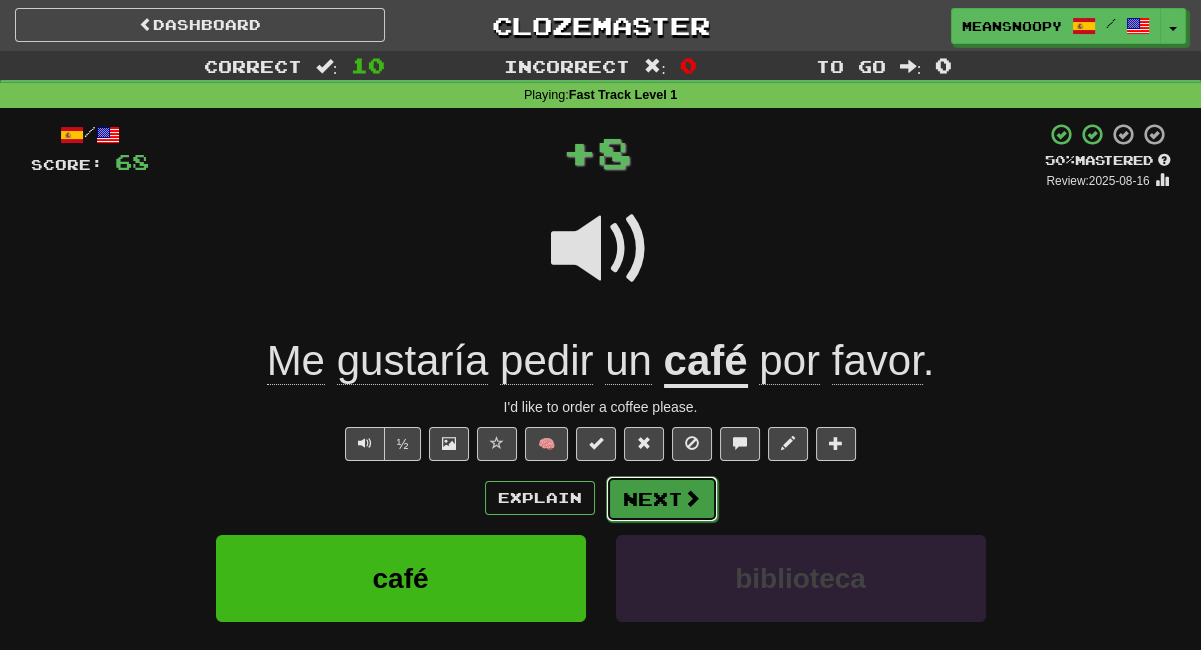 click on "Next" at bounding box center [662, 499] 